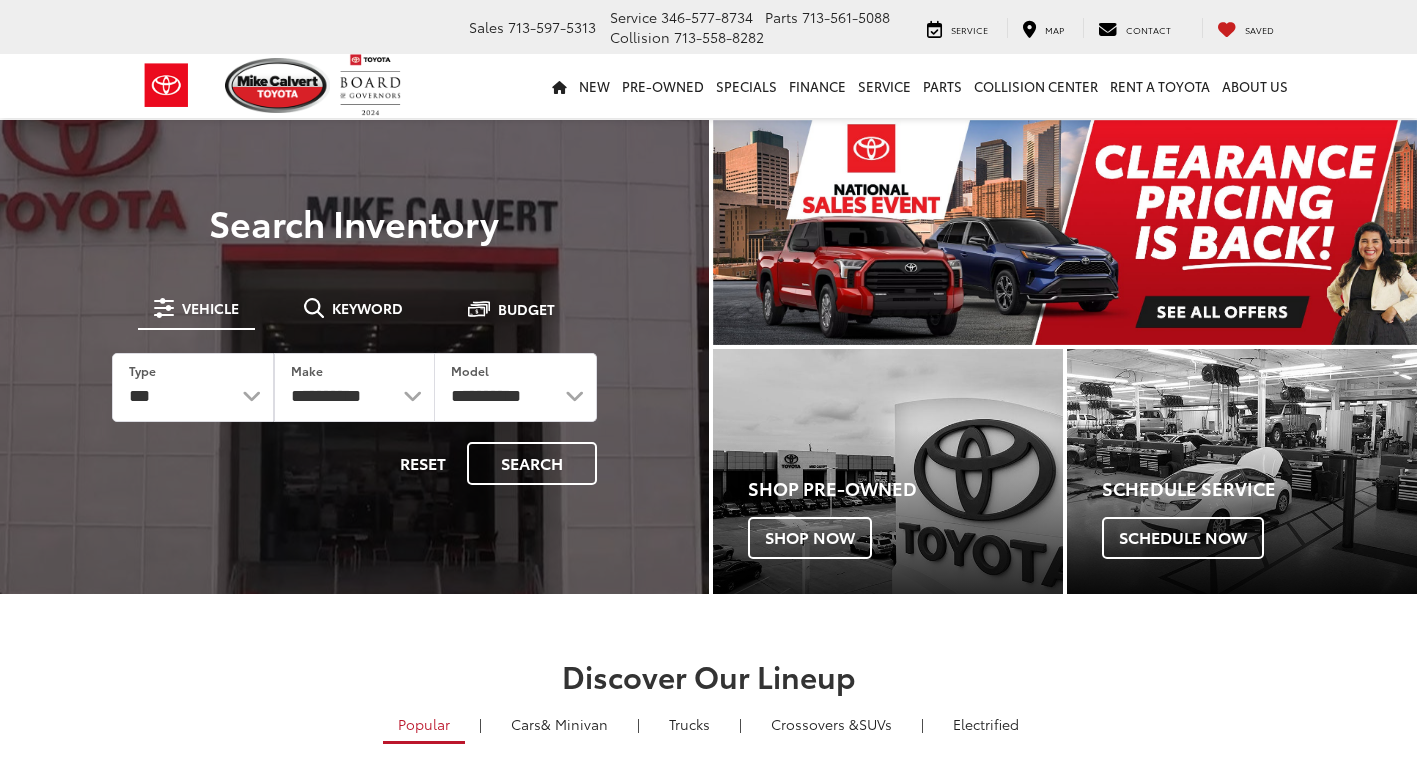 click on "Keyword" at bounding box center (353, 308) 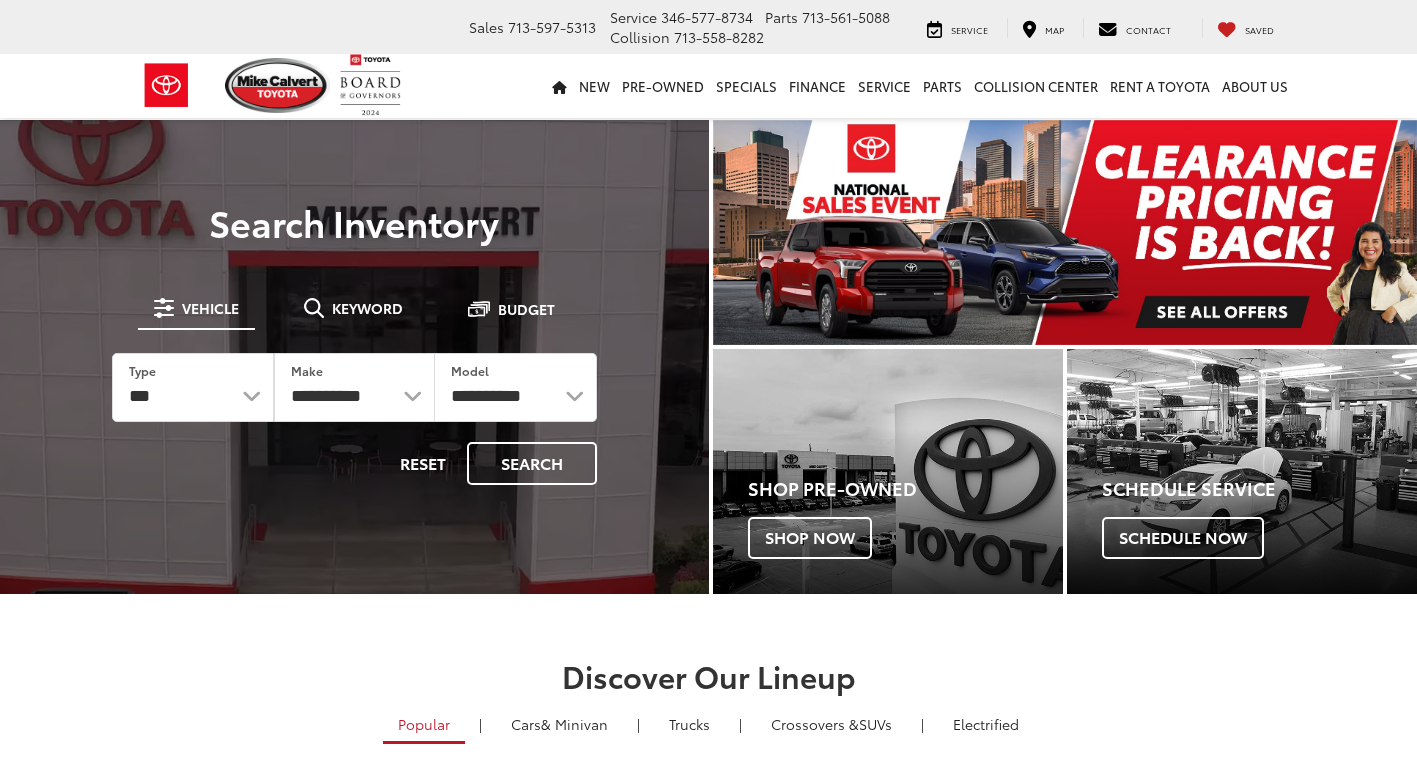 scroll, scrollTop: 0, scrollLeft: 0, axis: both 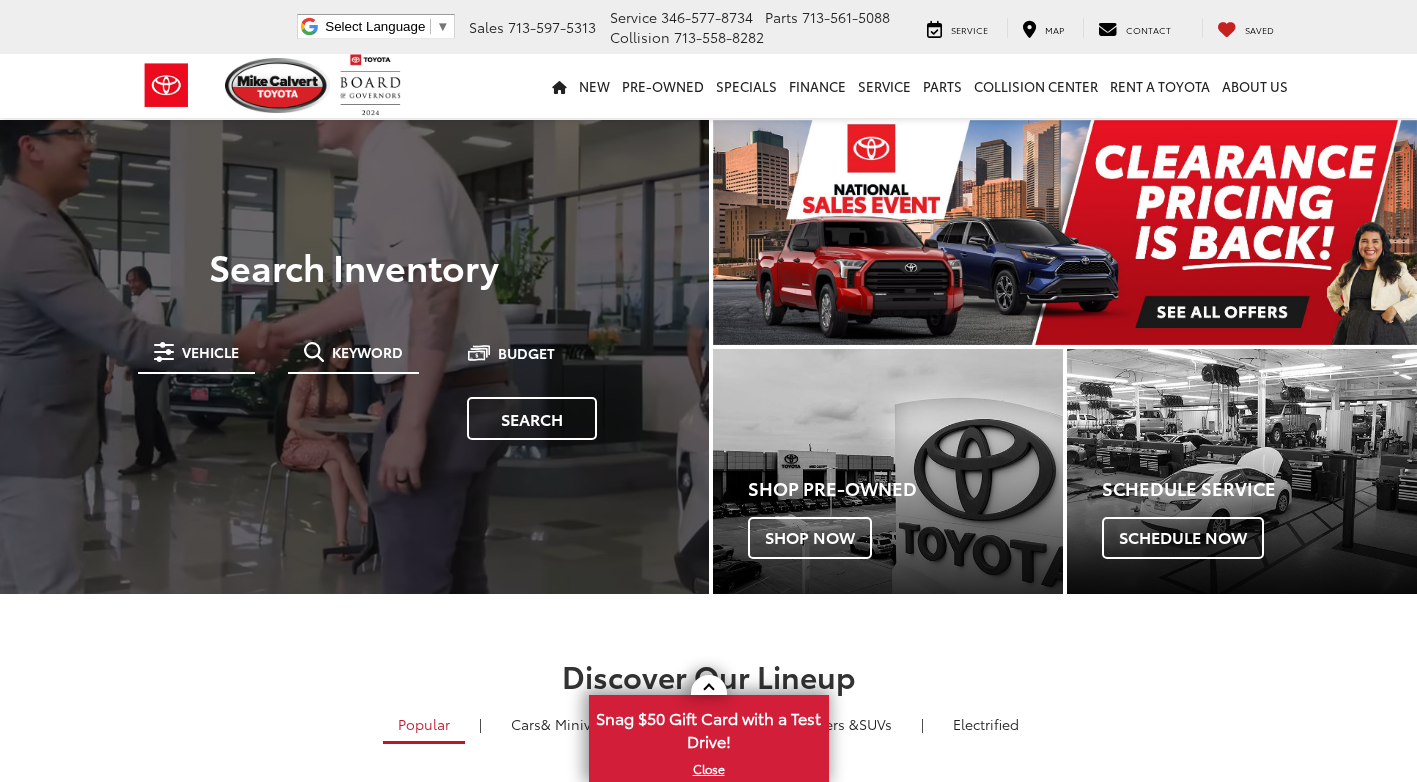 click on "Vehicle" at bounding box center [210, 352] 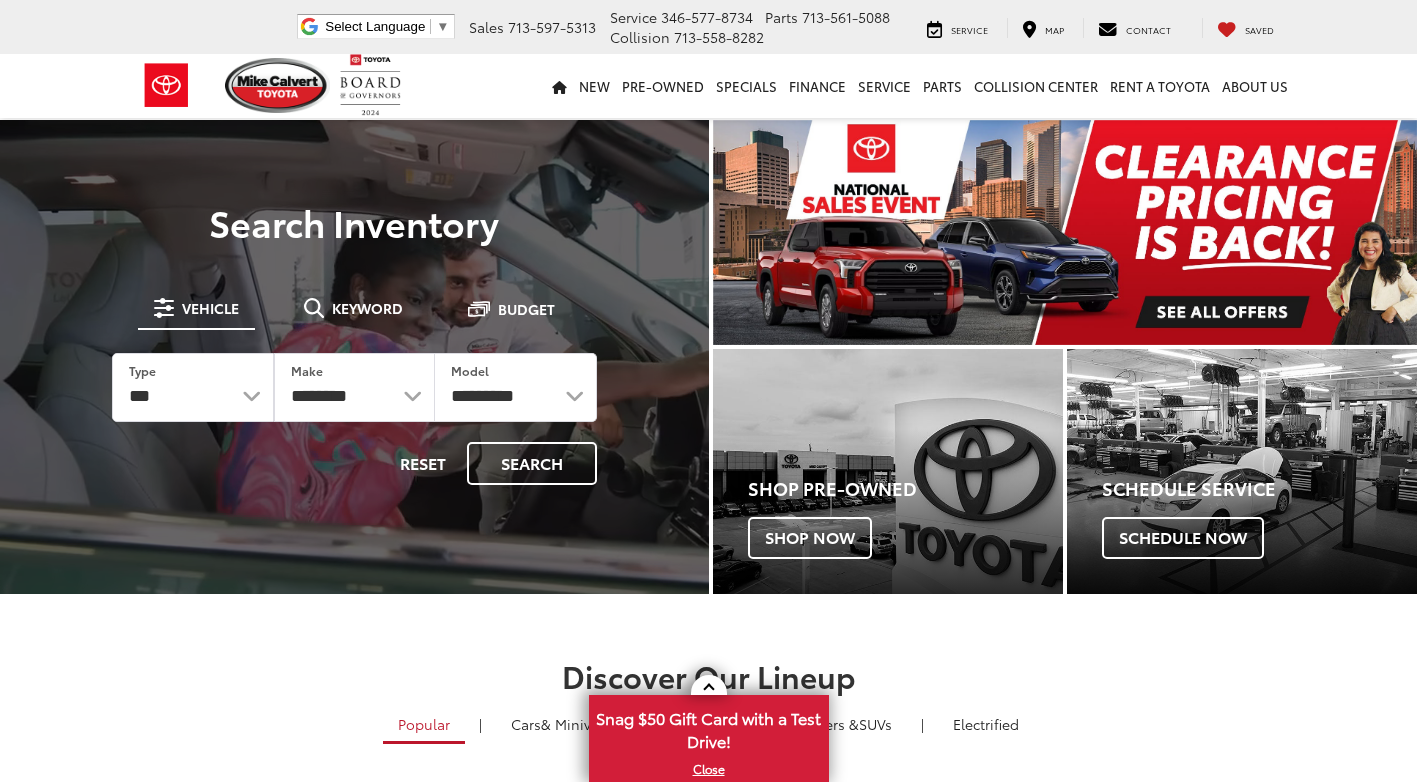 scroll, scrollTop: 0, scrollLeft: 0, axis: both 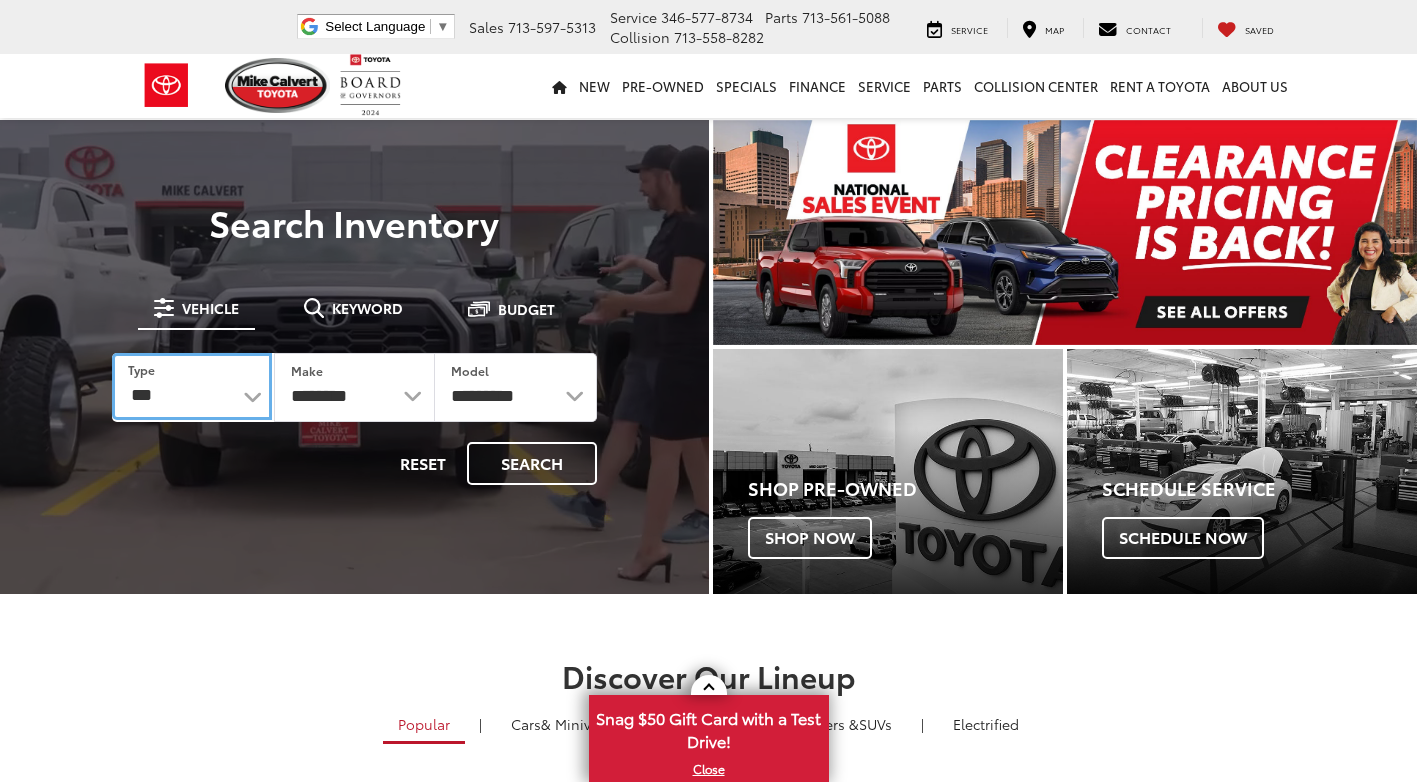 click on "***
***
****
*********" at bounding box center [192, 386] 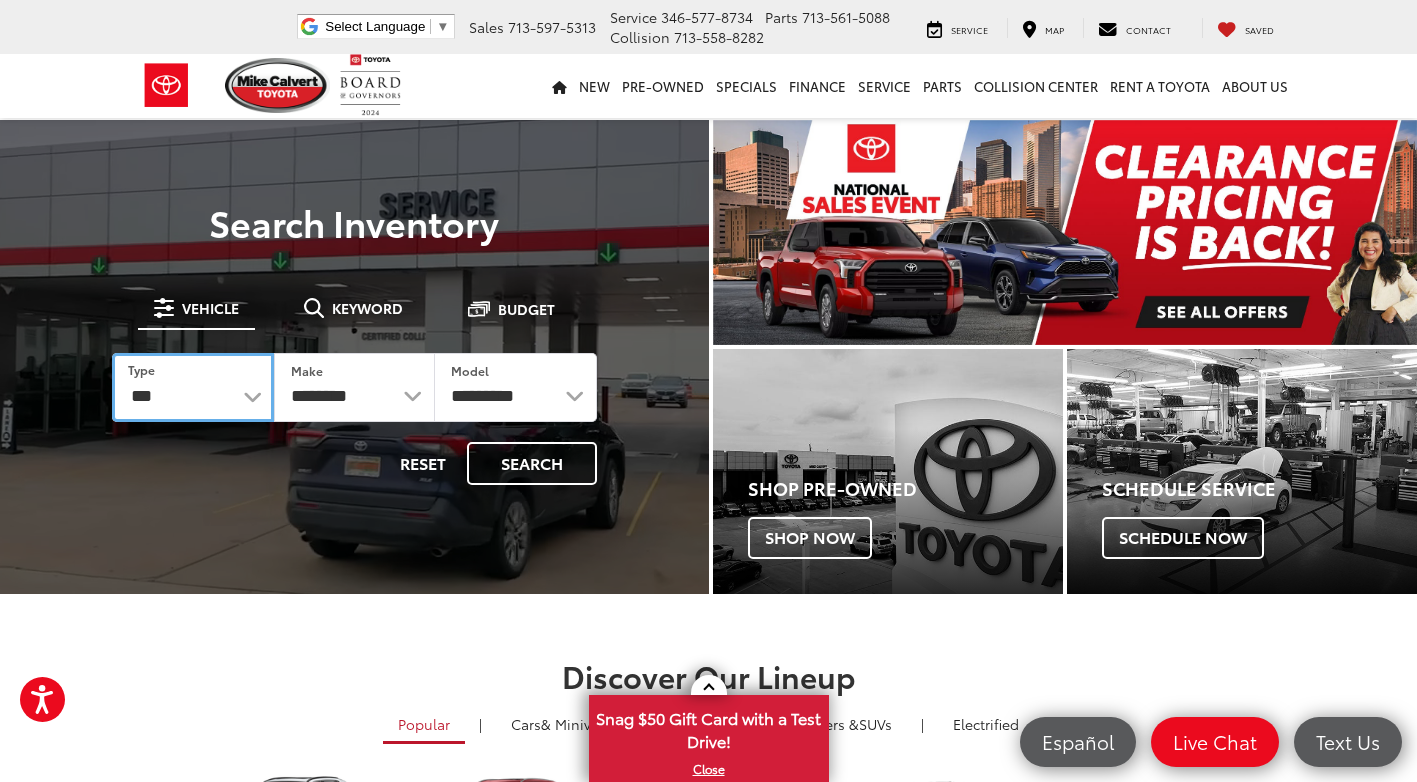 scroll, scrollTop: 0, scrollLeft: 0, axis: both 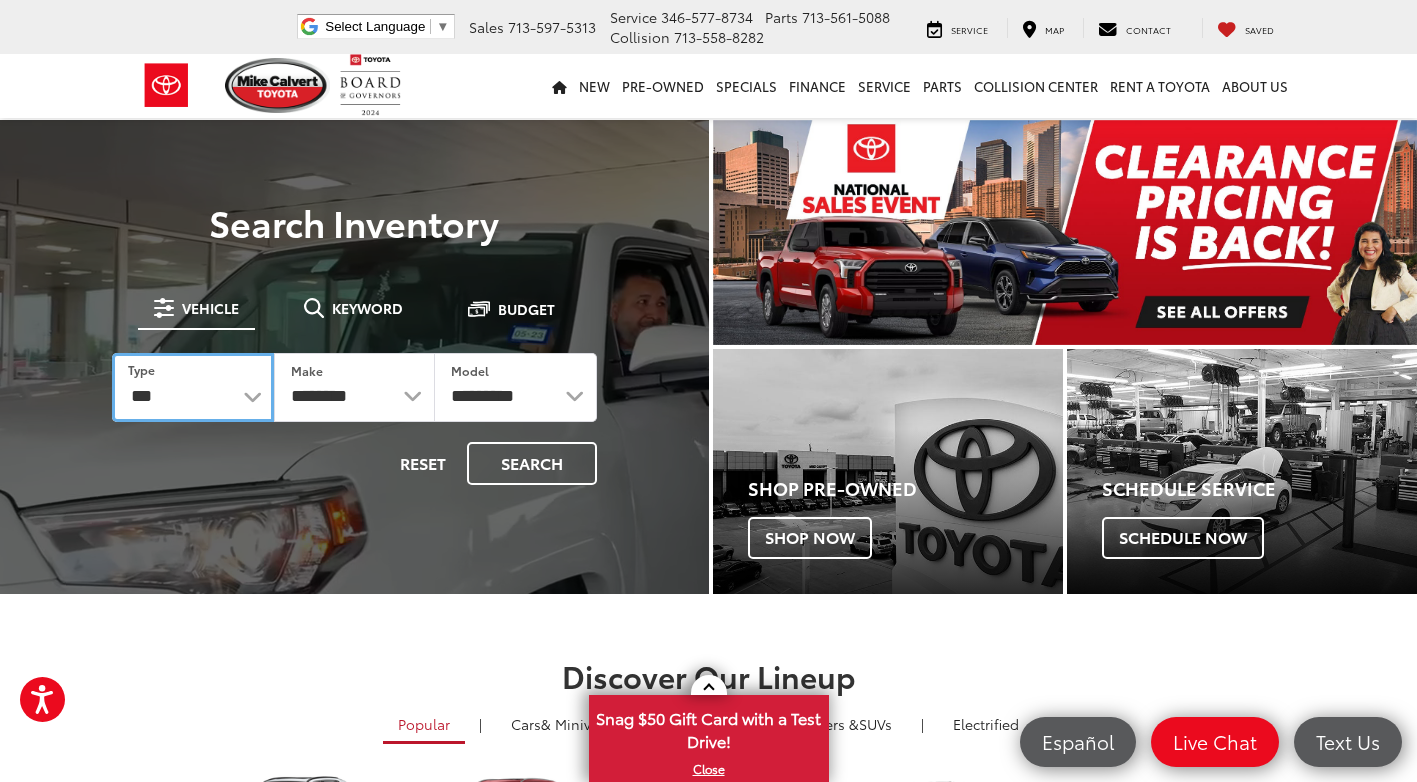 select on "********" 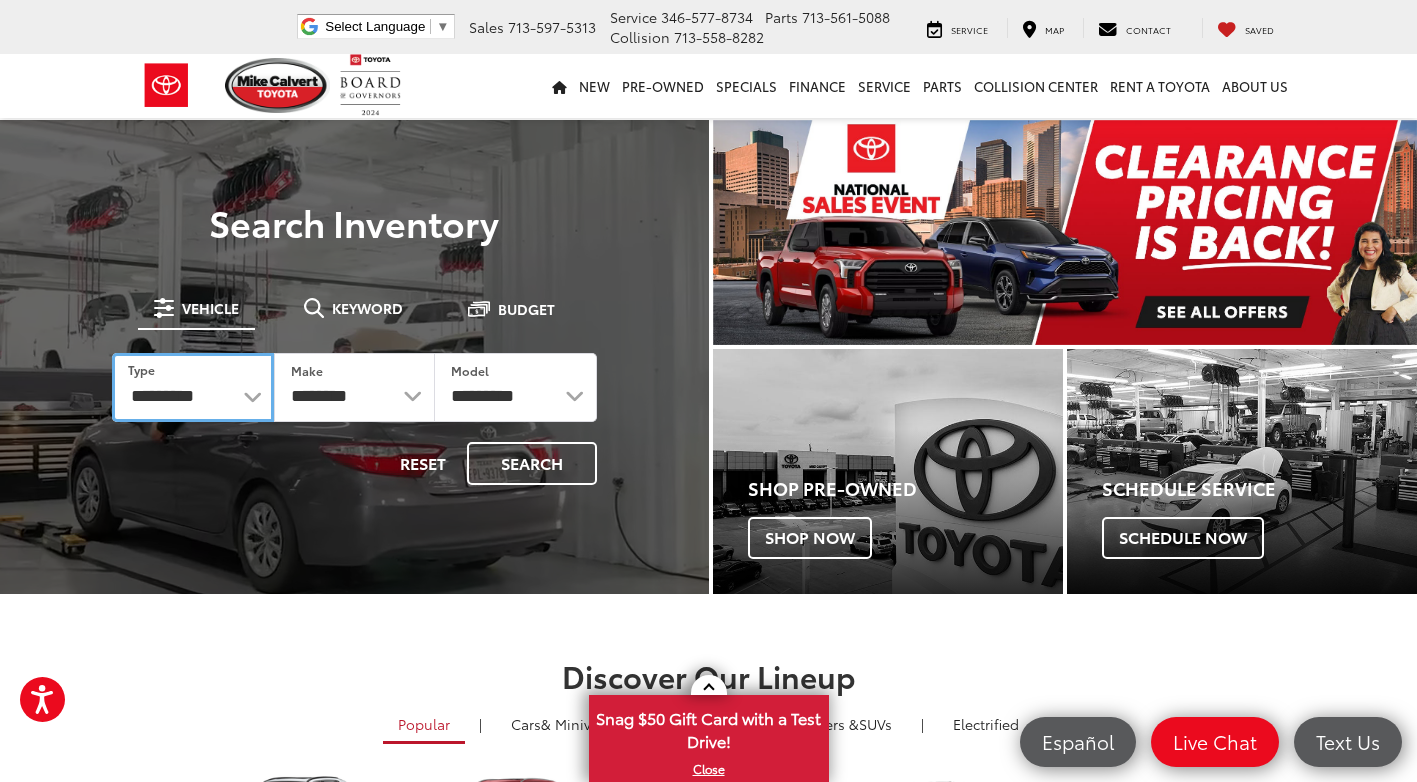 click on "***
***
****
*********" at bounding box center [193, 387] 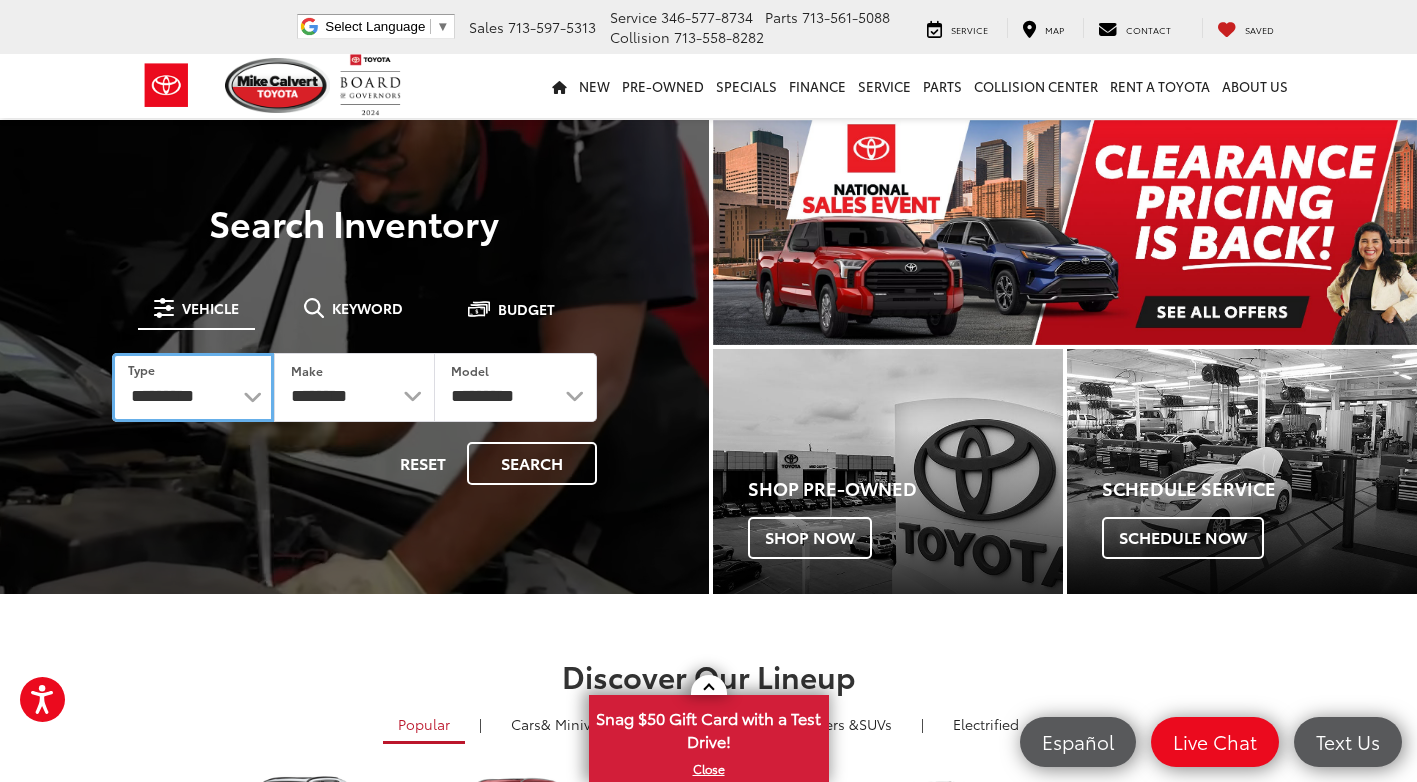 select on "******" 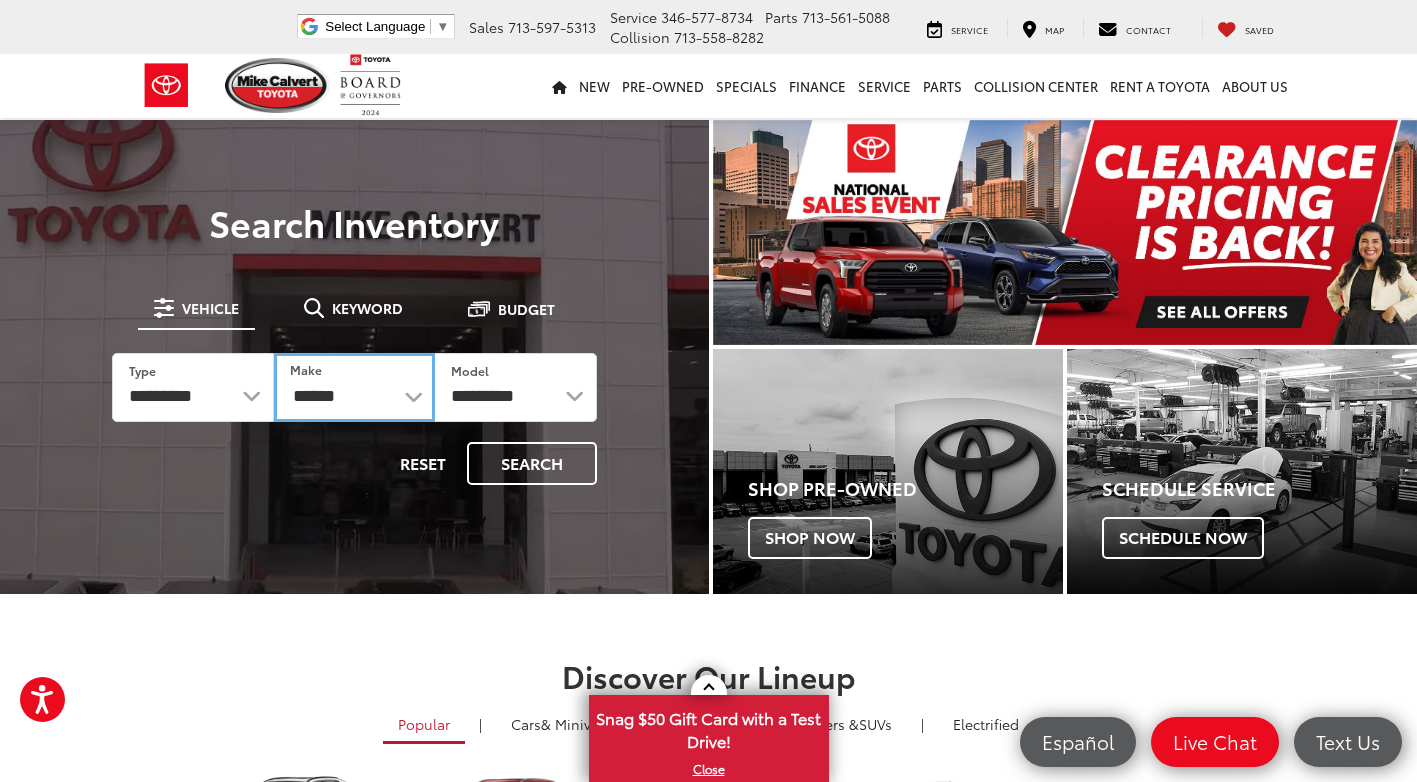 click on "******** ******" at bounding box center [355, 387] 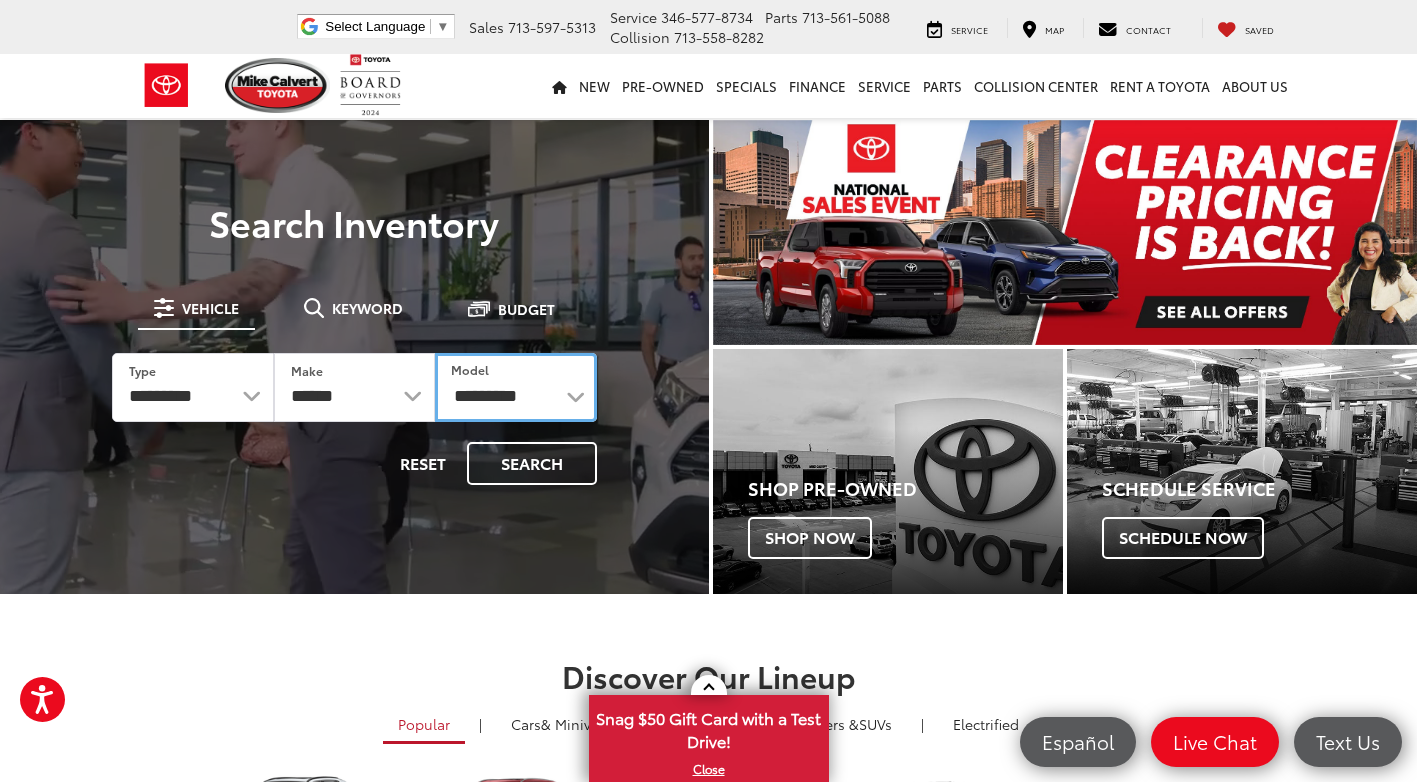 click on "**********" at bounding box center (516, 387) 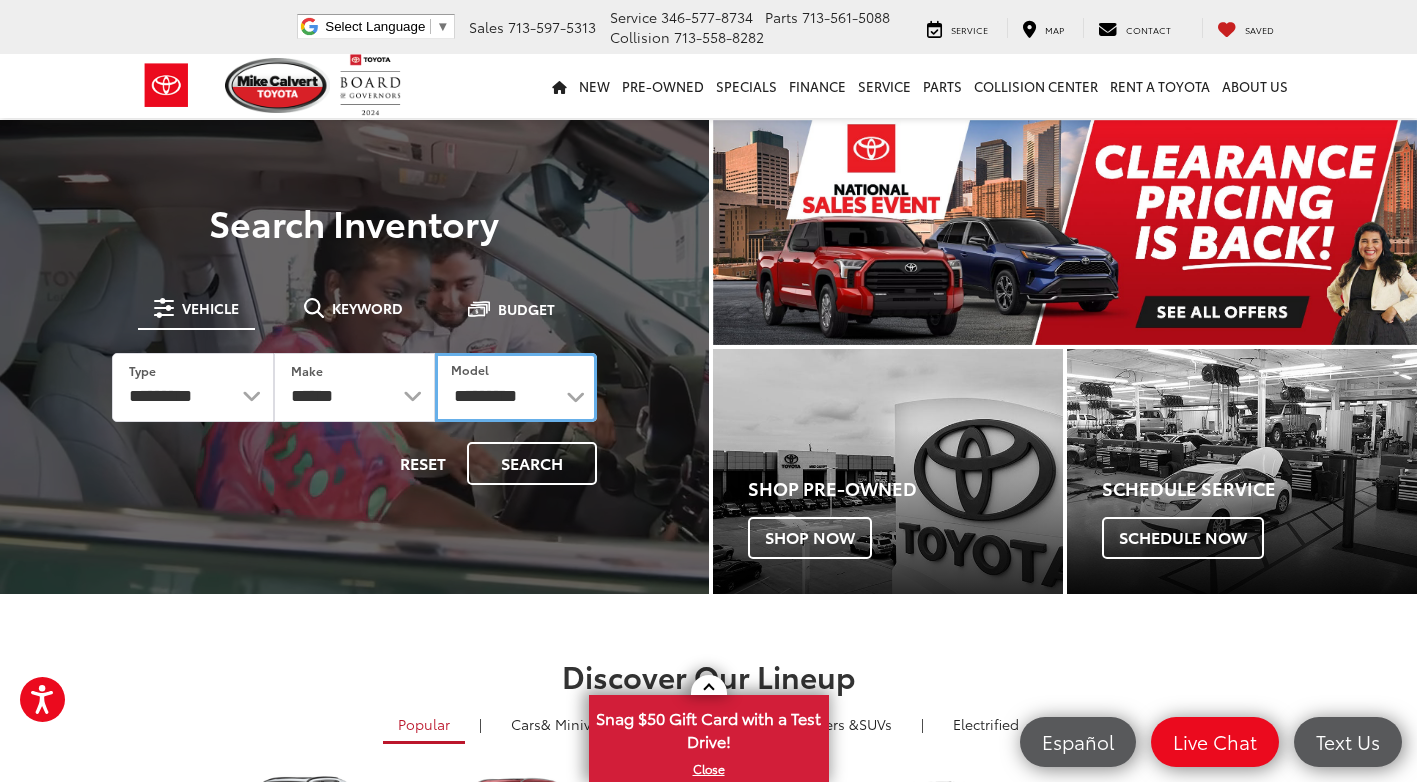 select on "******" 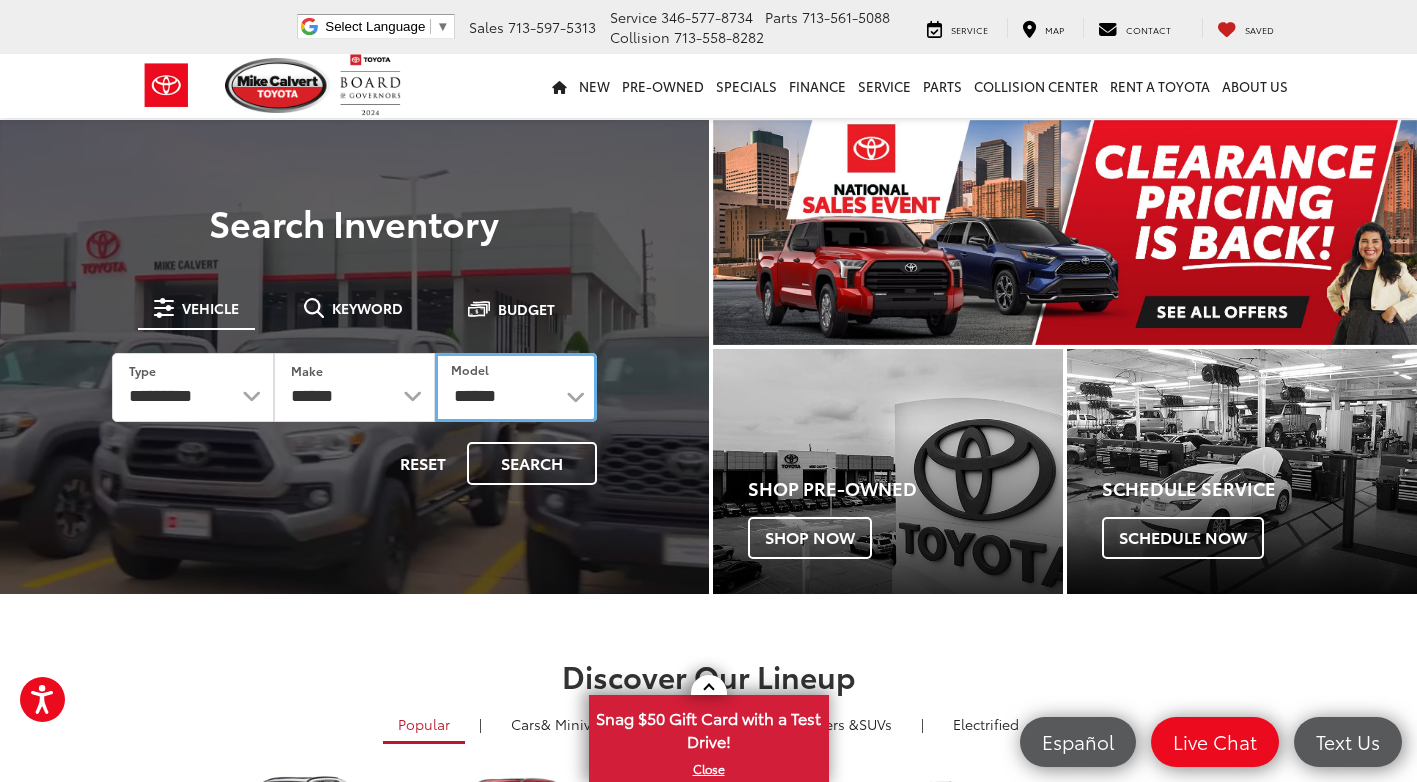 click on "**********" at bounding box center (516, 387) 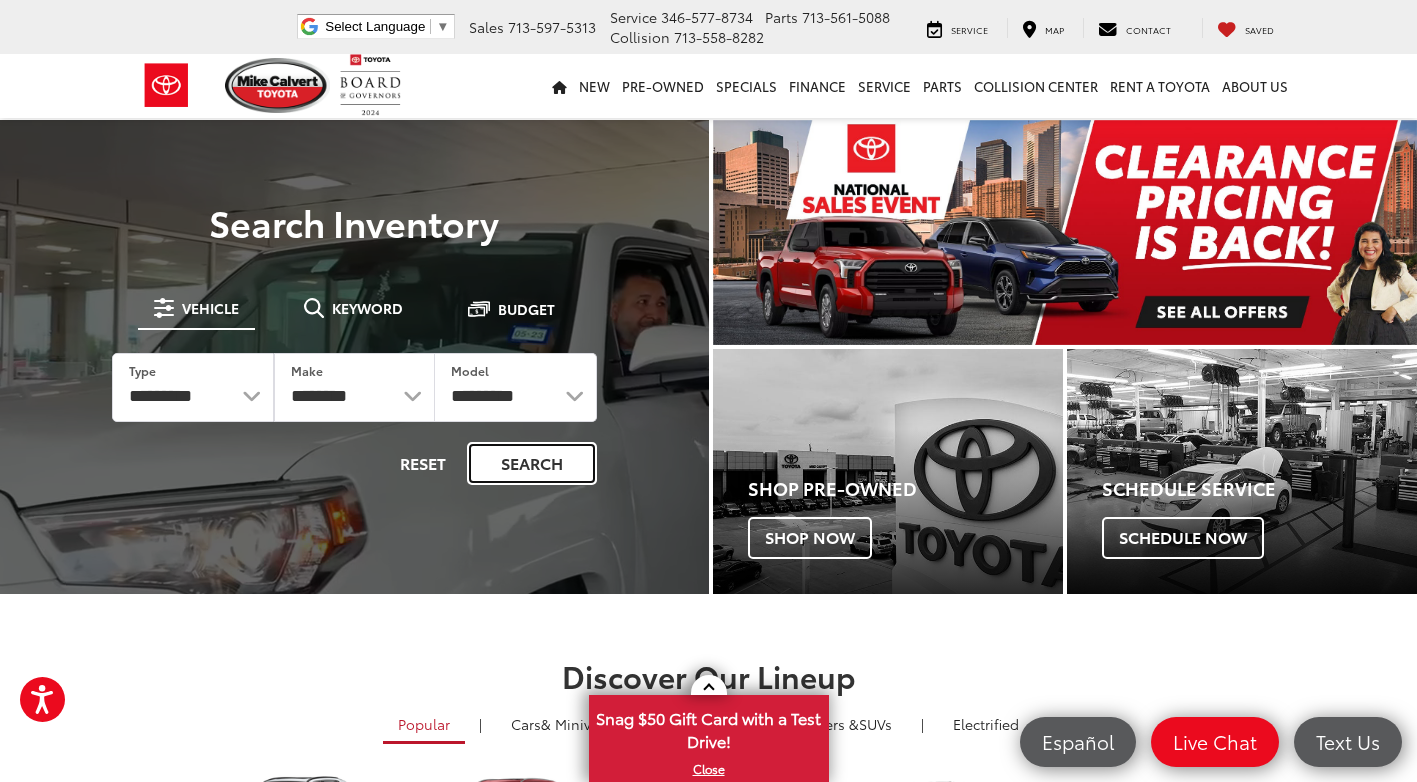 click on "Search" at bounding box center (532, 463) 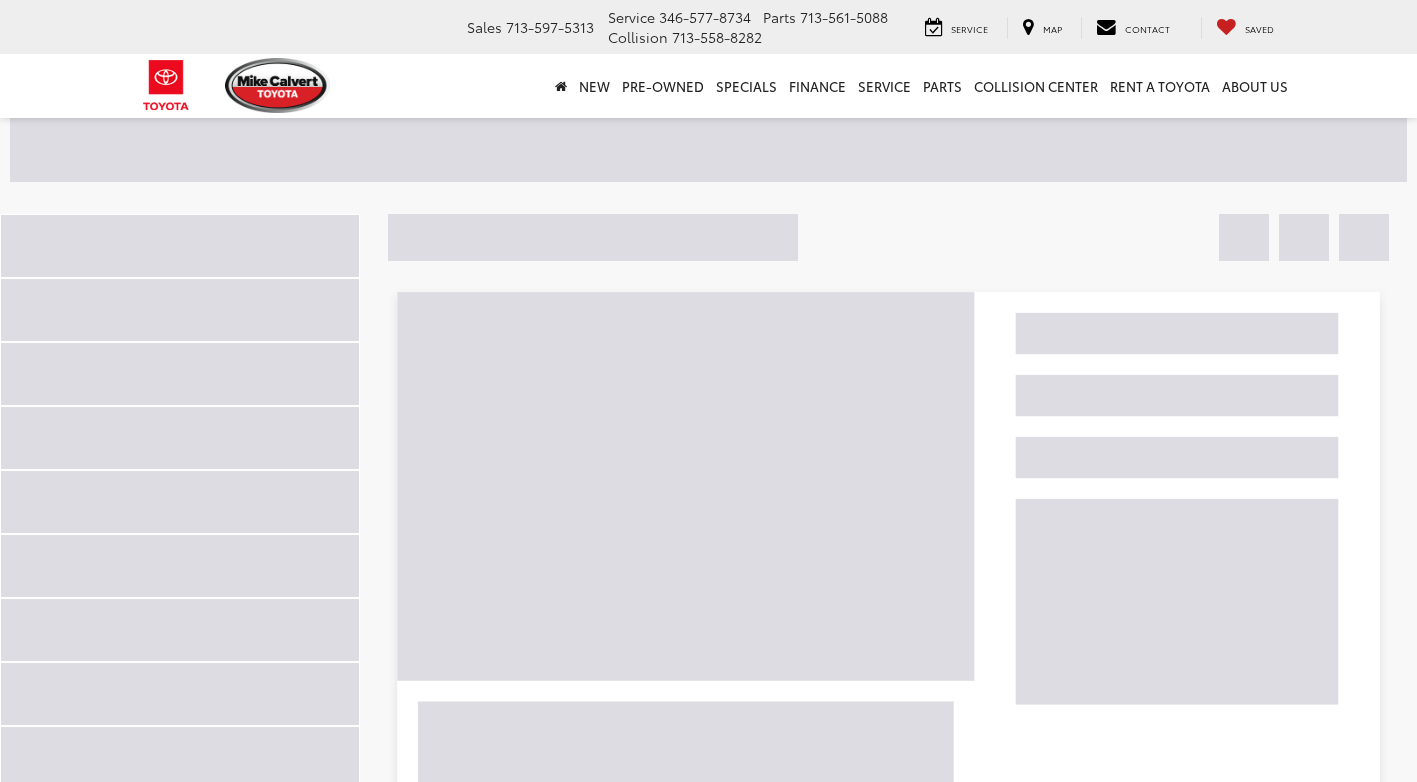 scroll, scrollTop: 0, scrollLeft: 0, axis: both 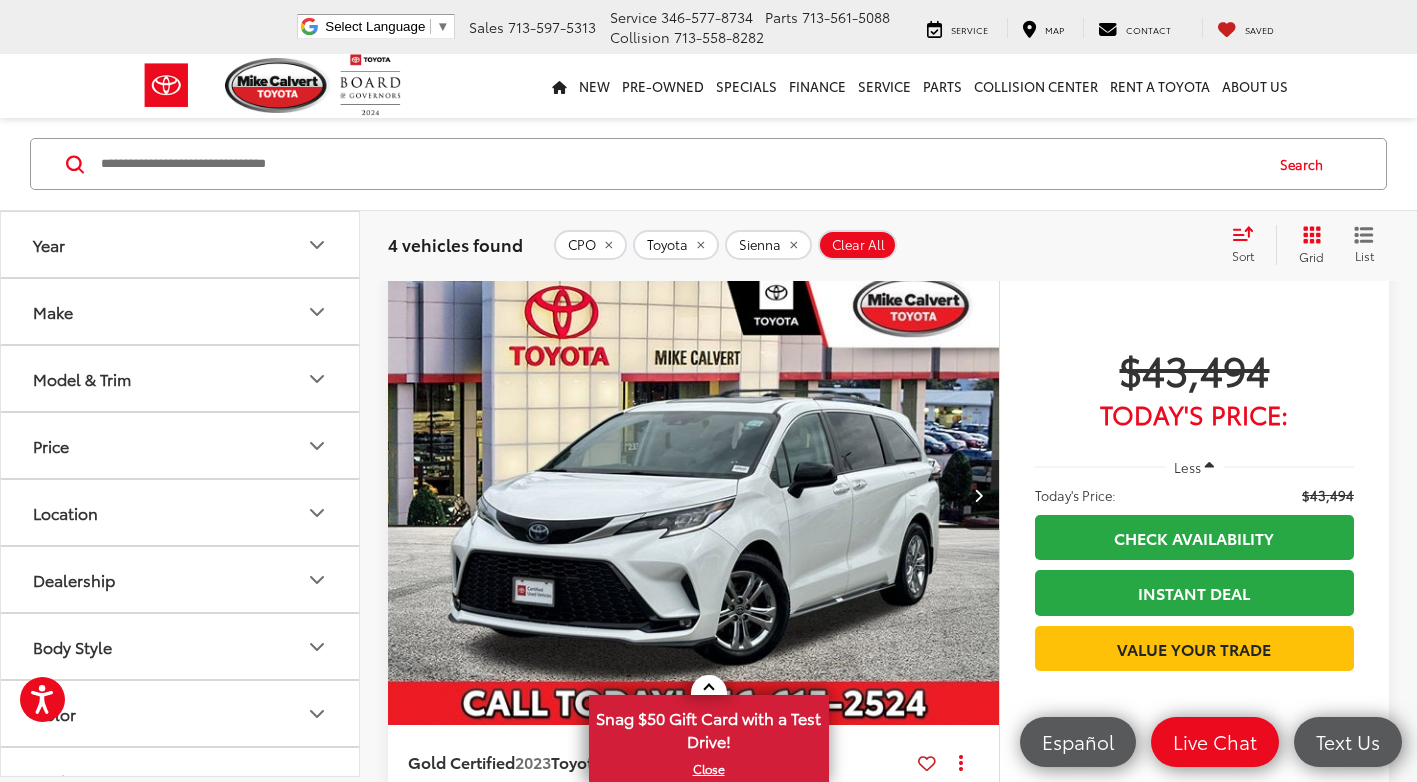 drag, startPoint x: 603, startPoint y: 251, endPoint x: 657, endPoint y: 249, distance: 54.037025 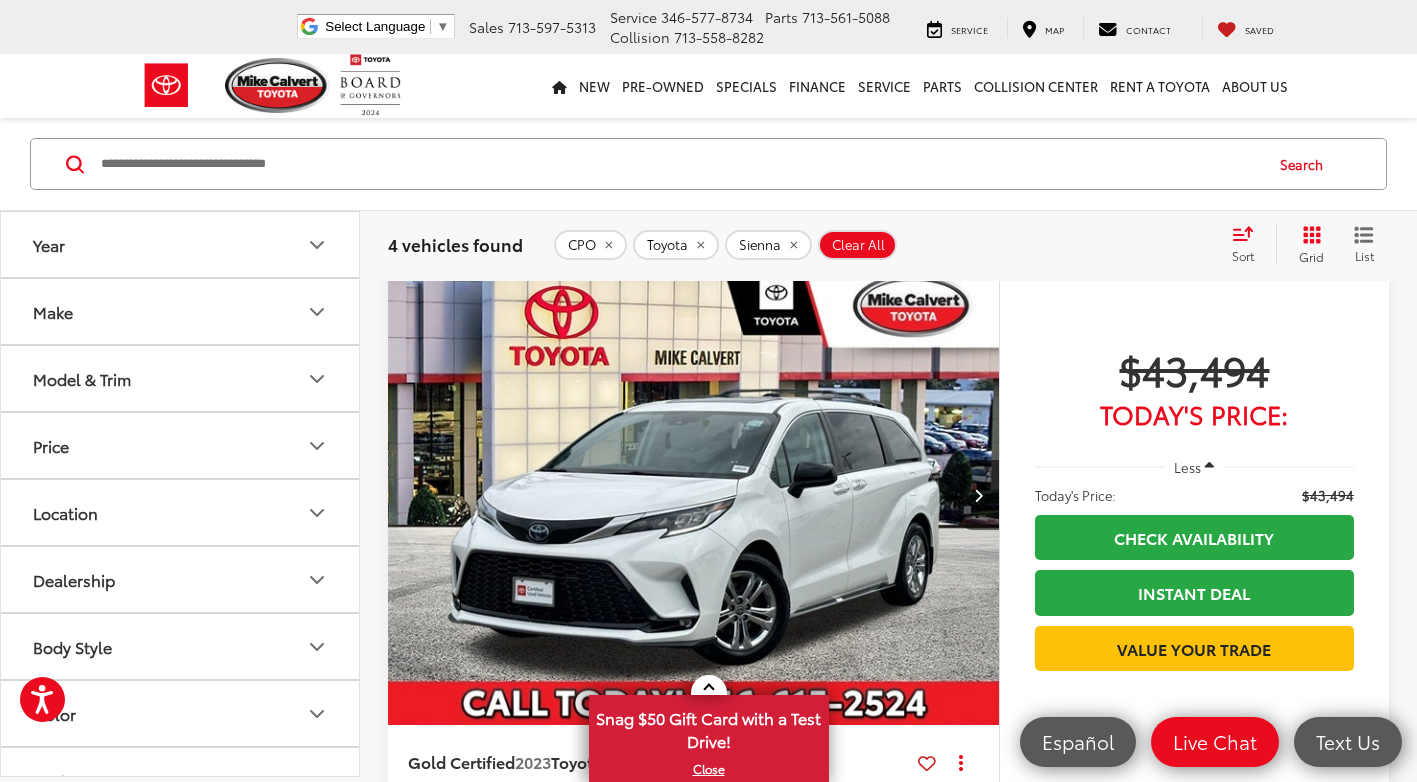 click 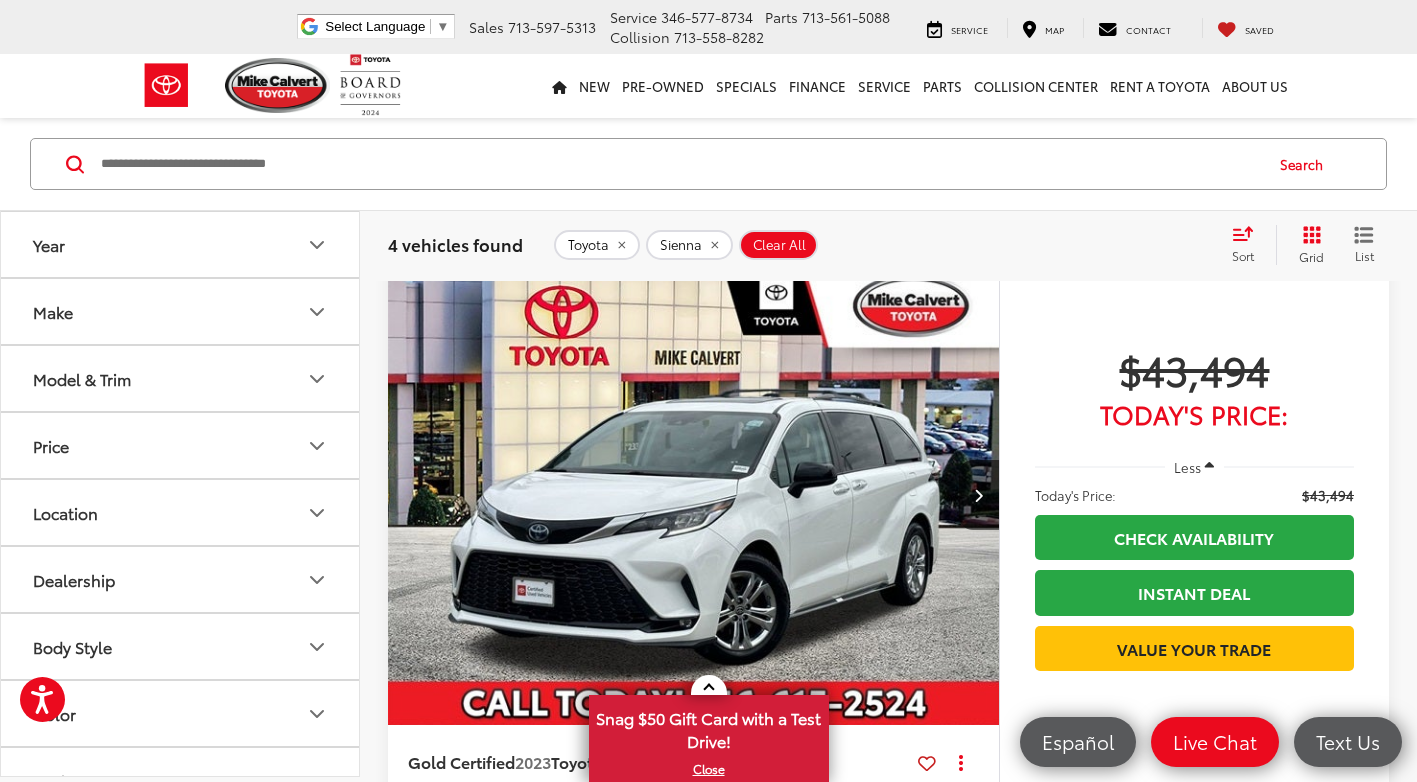drag, startPoint x: 691, startPoint y: 248, endPoint x: 673, endPoint y: 248, distance: 18 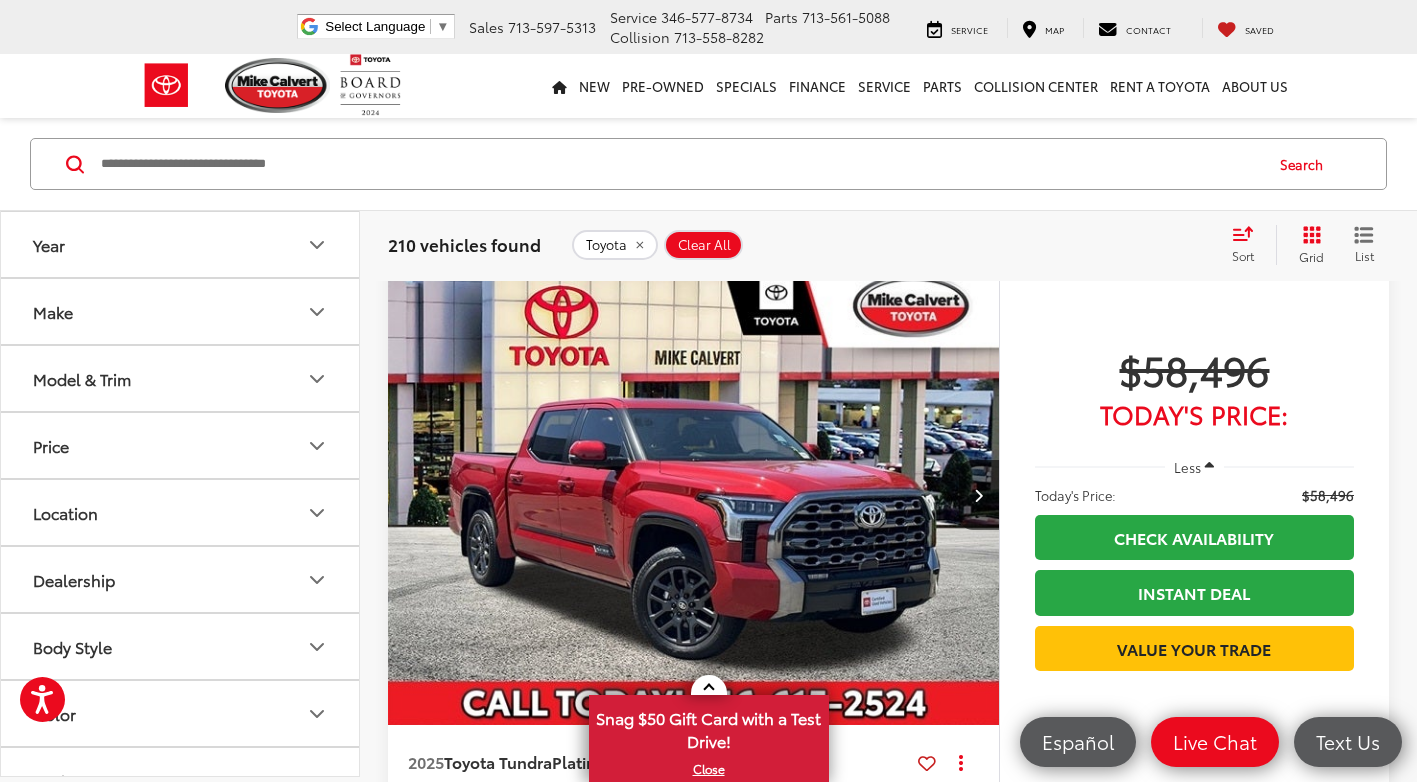 click on "Model & Trim" at bounding box center [181, 378] 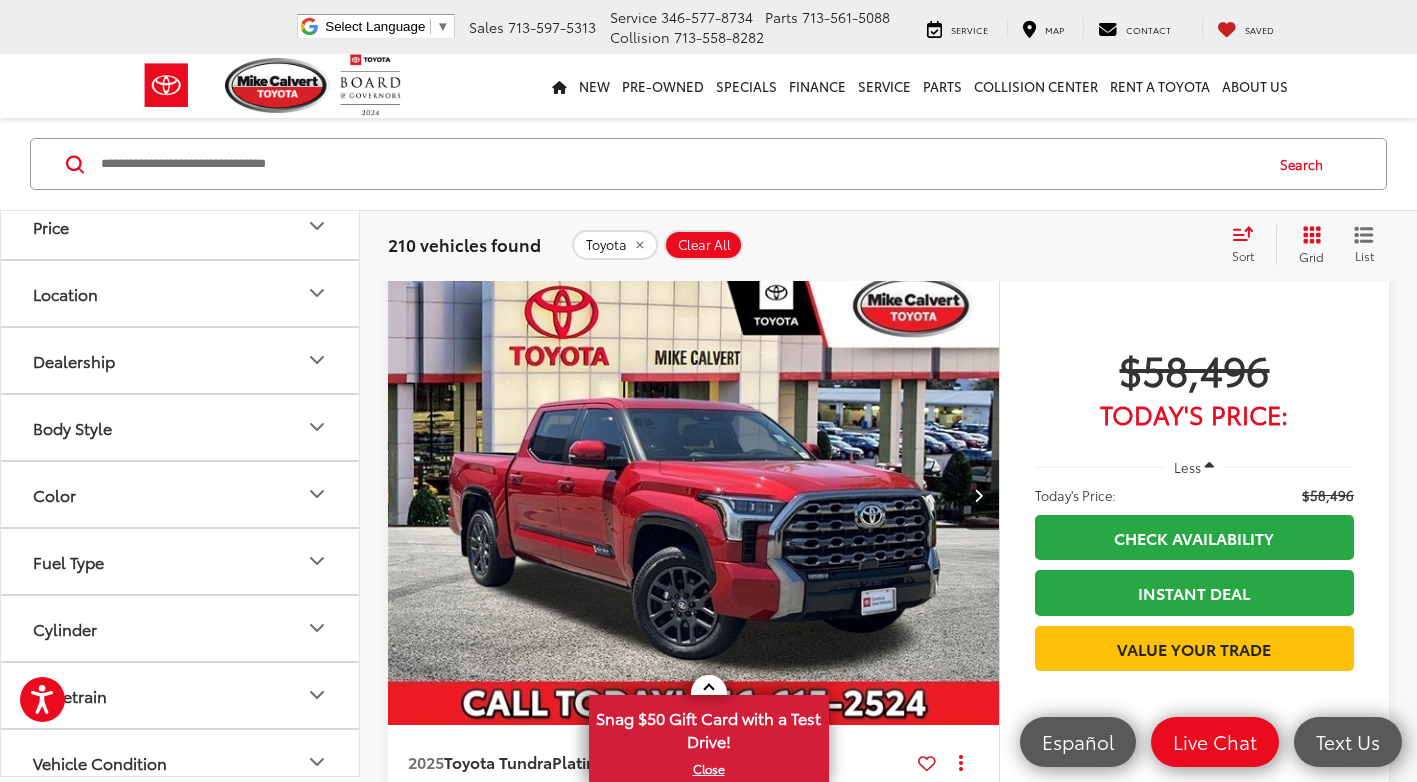 scroll, scrollTop: 1227, scrollLeft: 0, axis: vertical 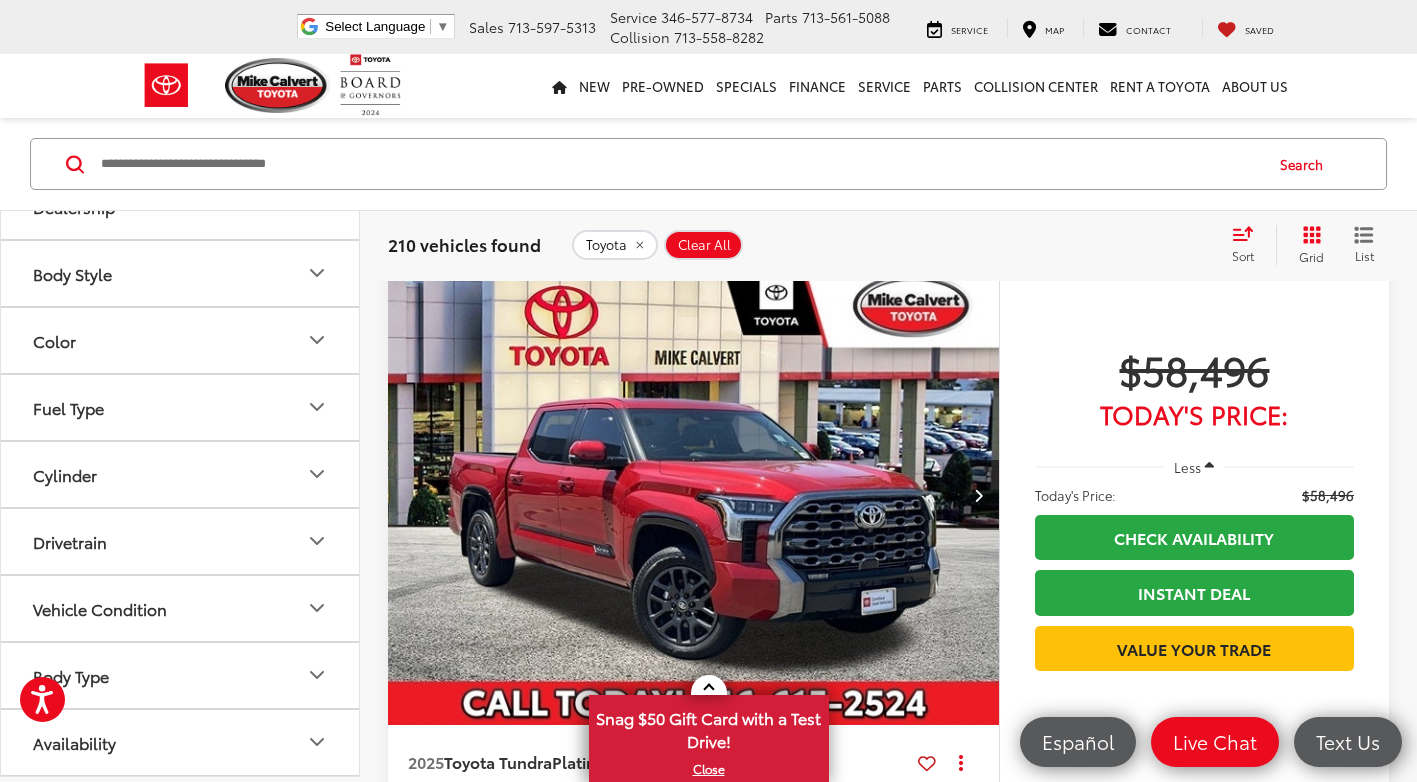 click on "Vehicle Condition" at bounding box center [181, 608] 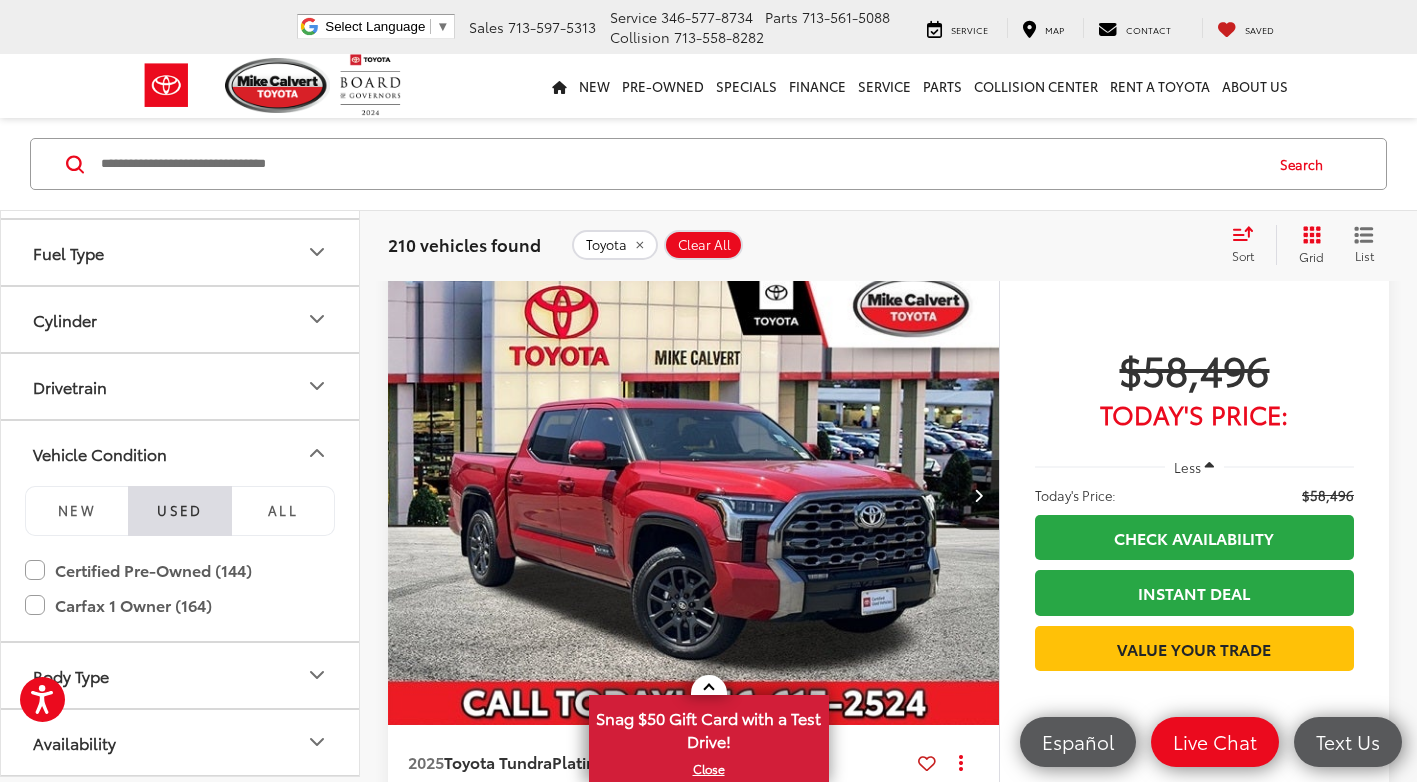 click on "Vehicle Condition" at bounding box center [100, 453] 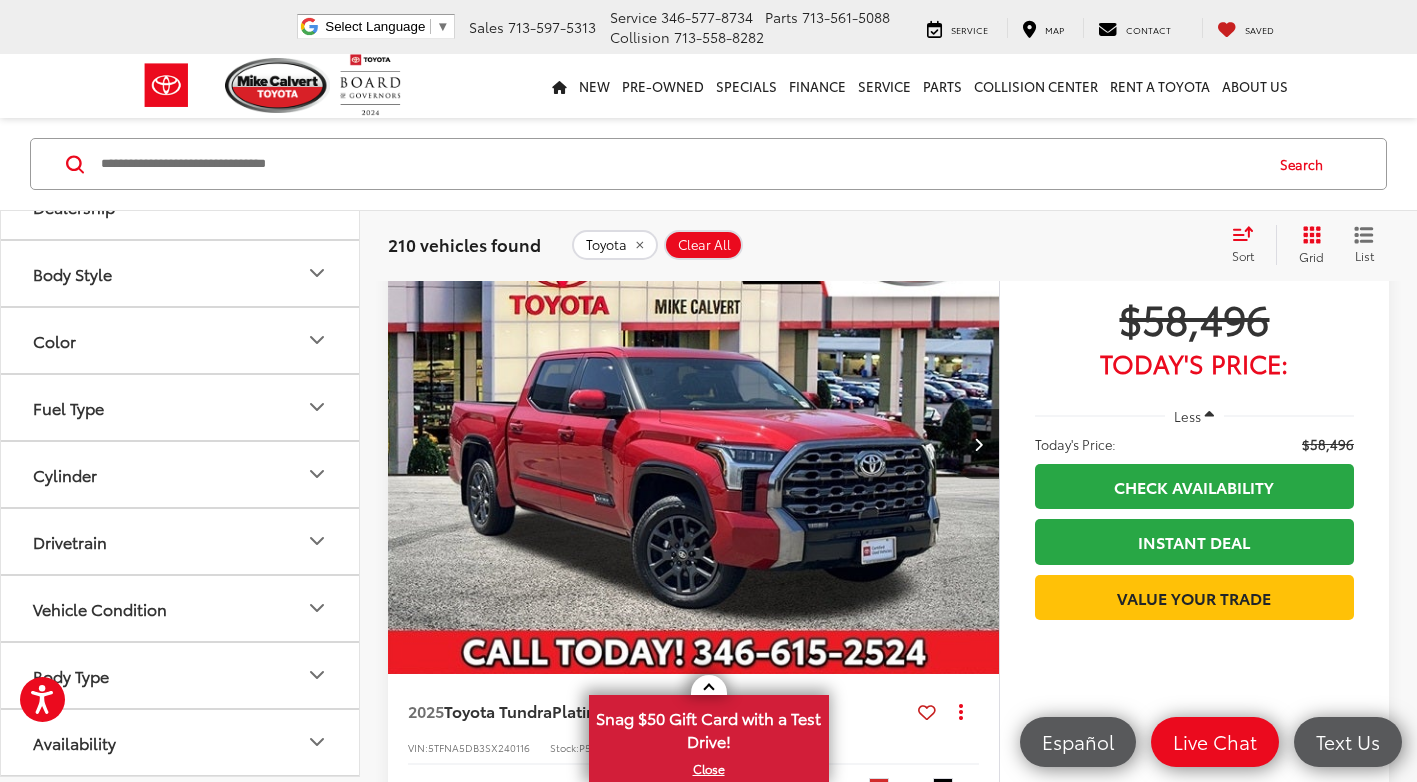 scroll, scrollTop: 100, scrollLeft: 0, axis: vertical 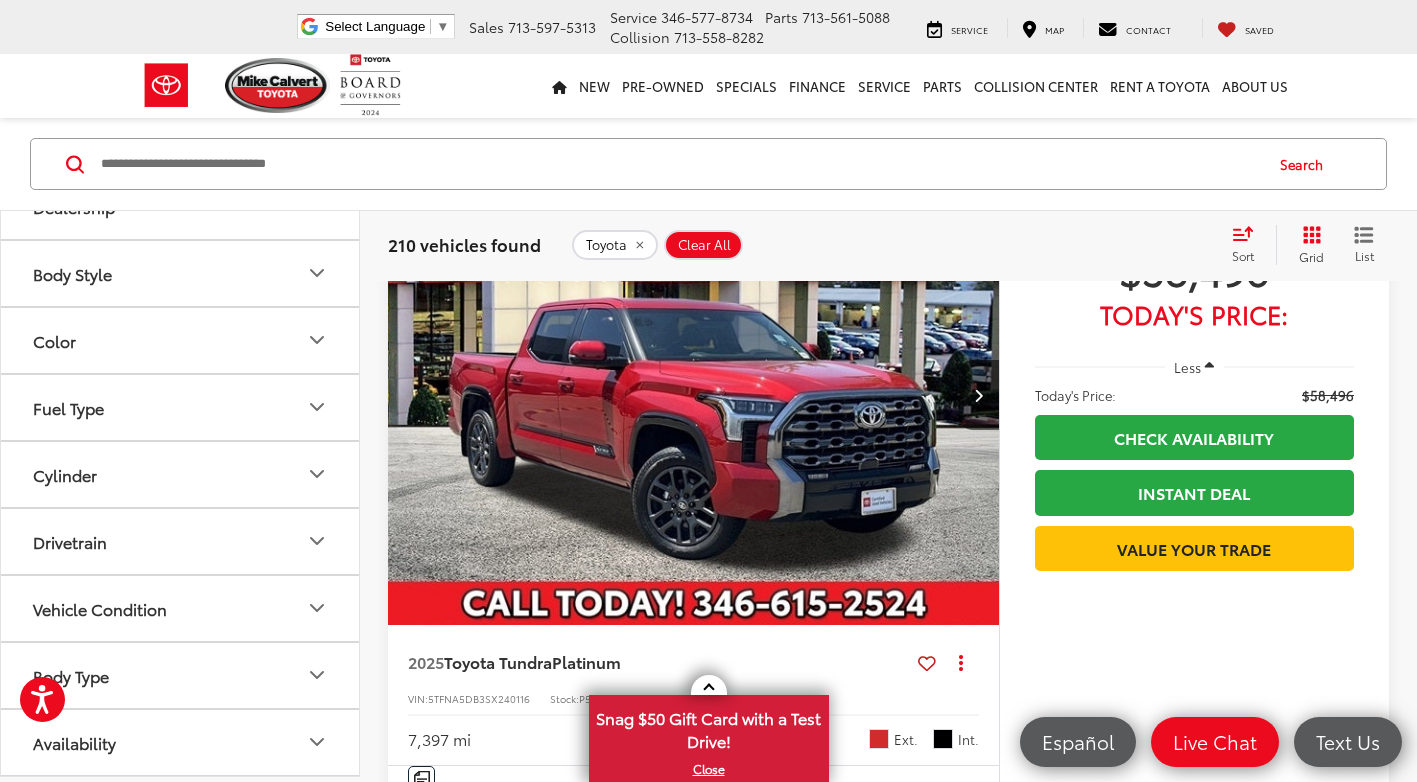 click on "Body Type" at bounding box center (181, 675) 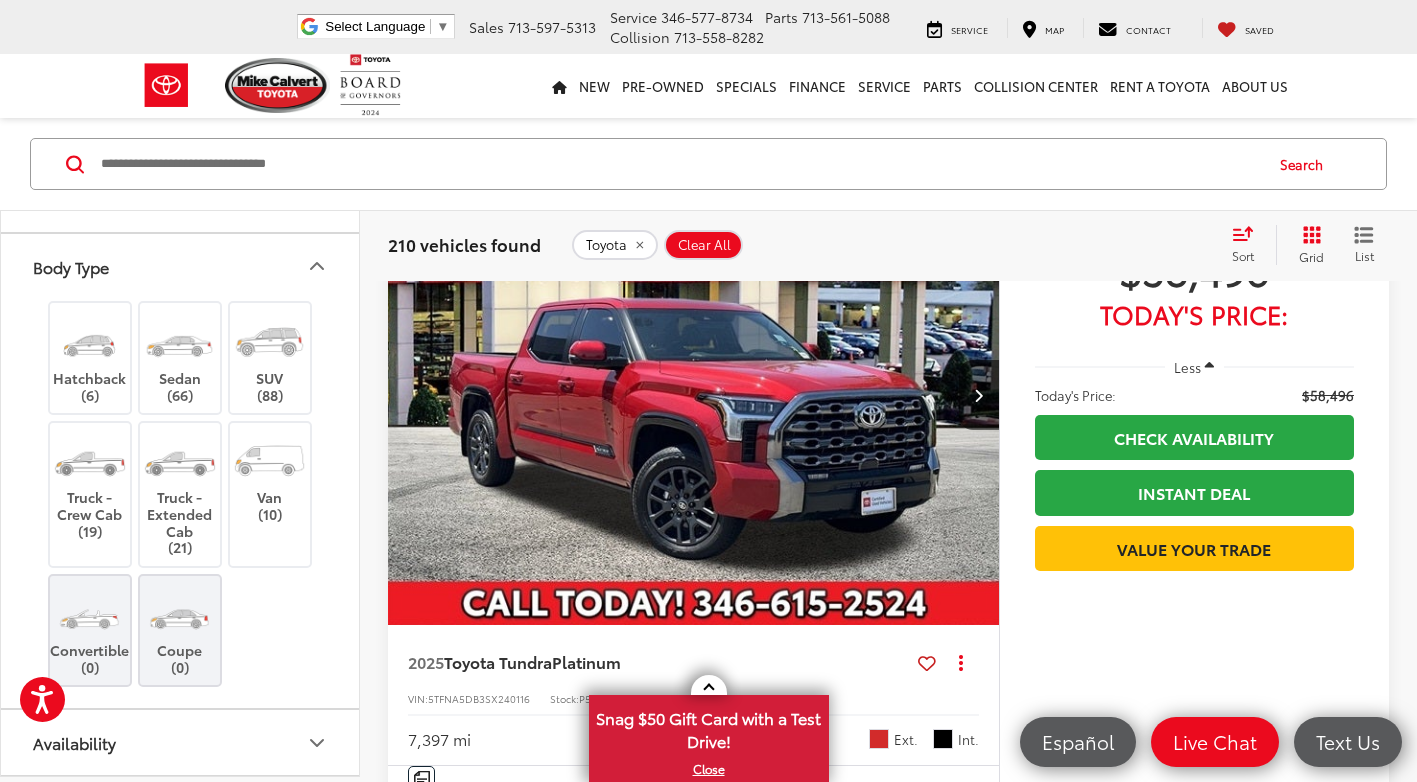 click on "Body Type" at bounding box center (181, 266) 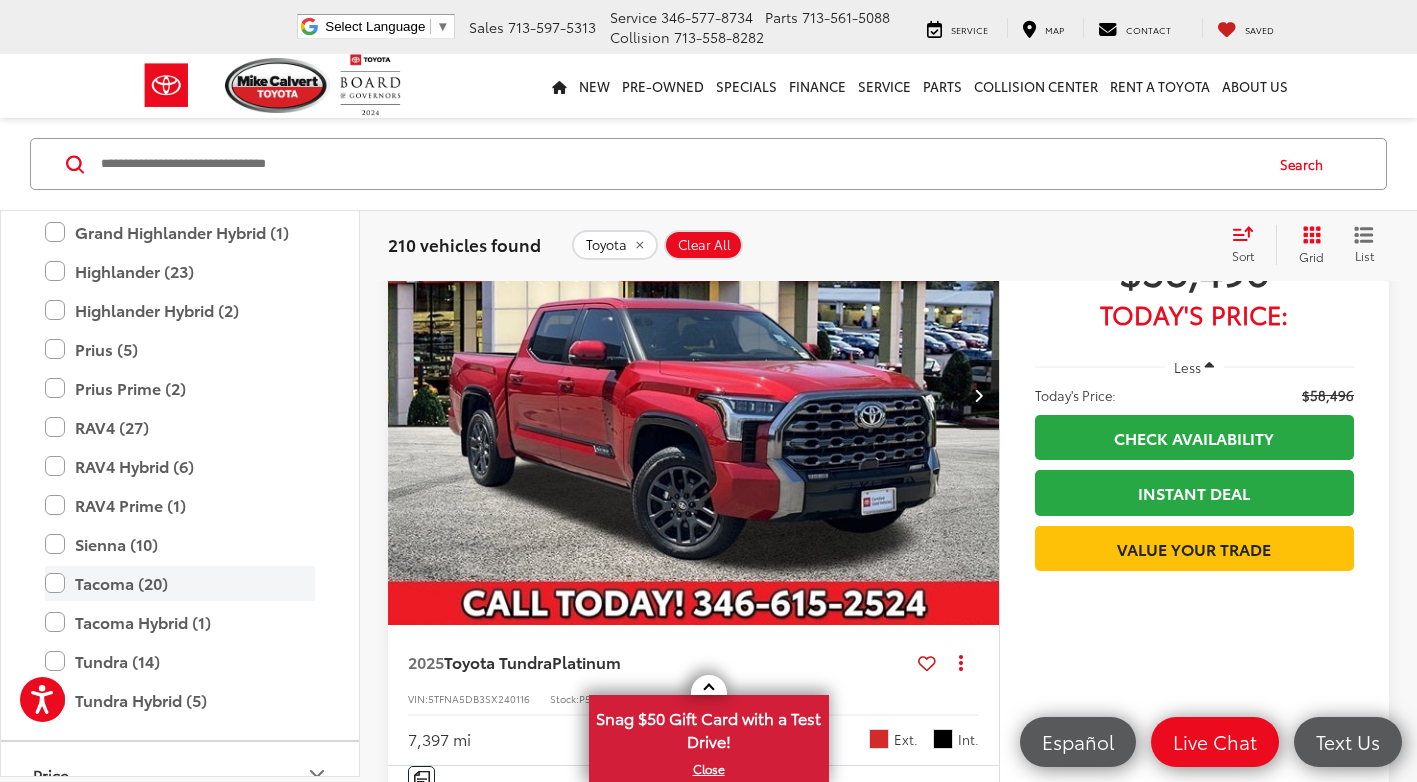 scroll, scrollTop: 527, scrollLeft: 0, axis: vertical 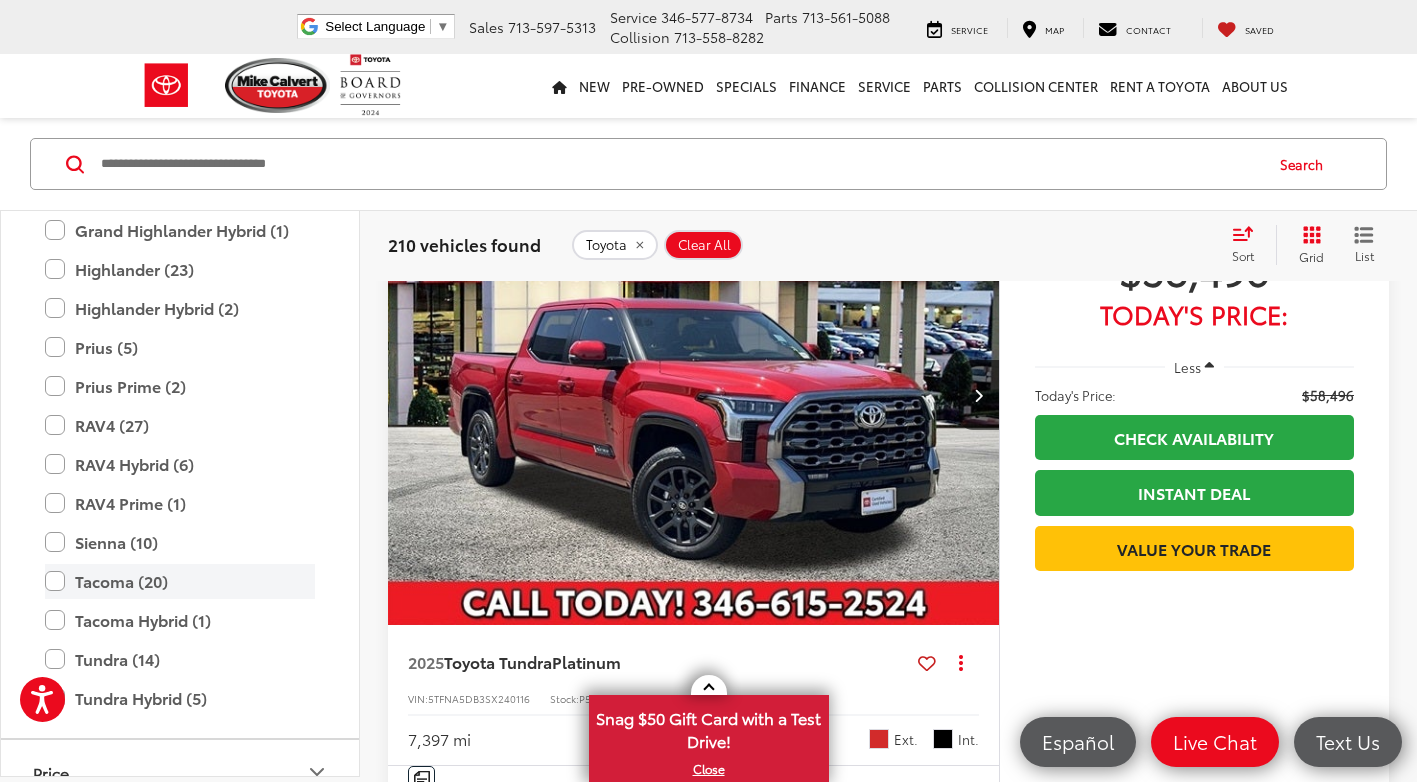click on "Tacoma (20)" at bounding box center [180, 581] 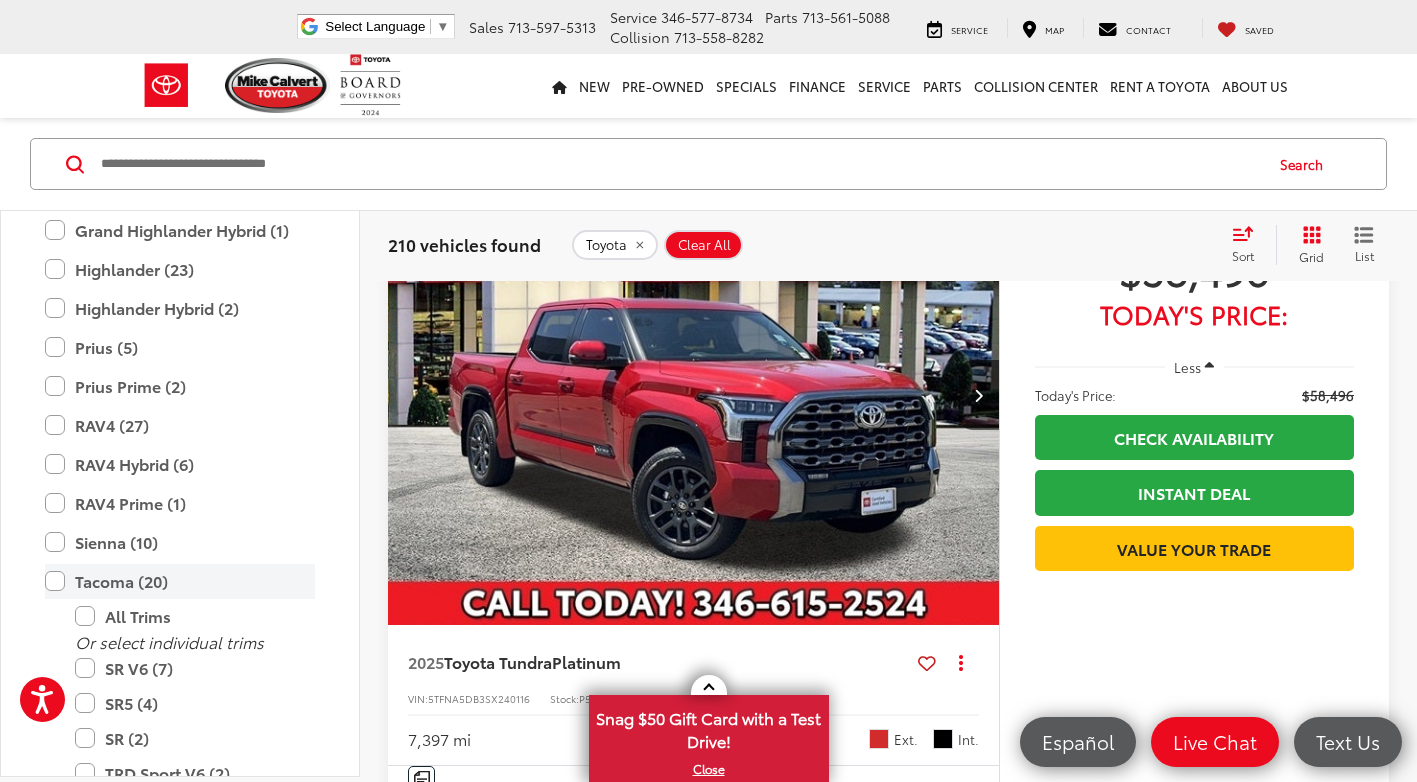 scroll, scrollTop: 18, scrollLeft: 0, axis: vertical 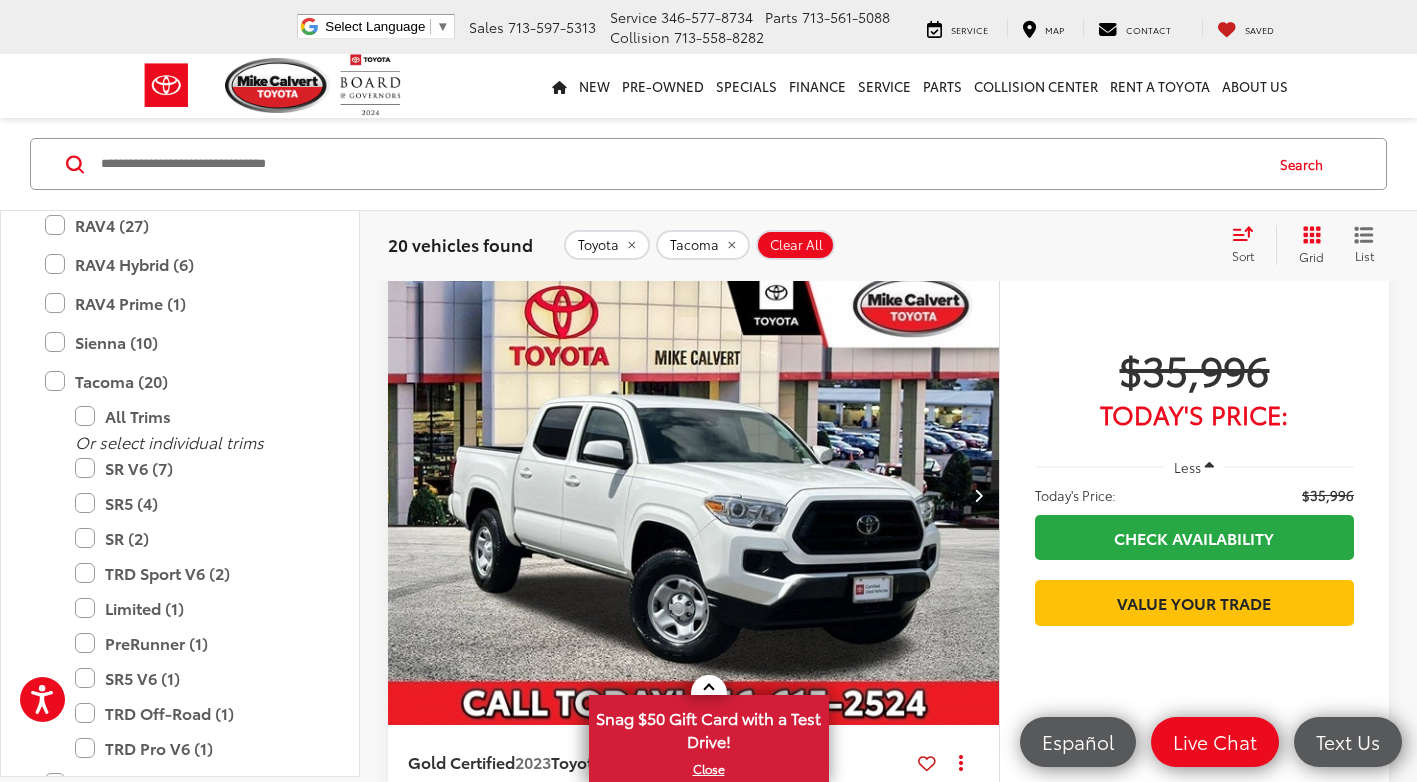 click on "Toyota Tacoma Clear All + 0" at bounding box center (889, 245) 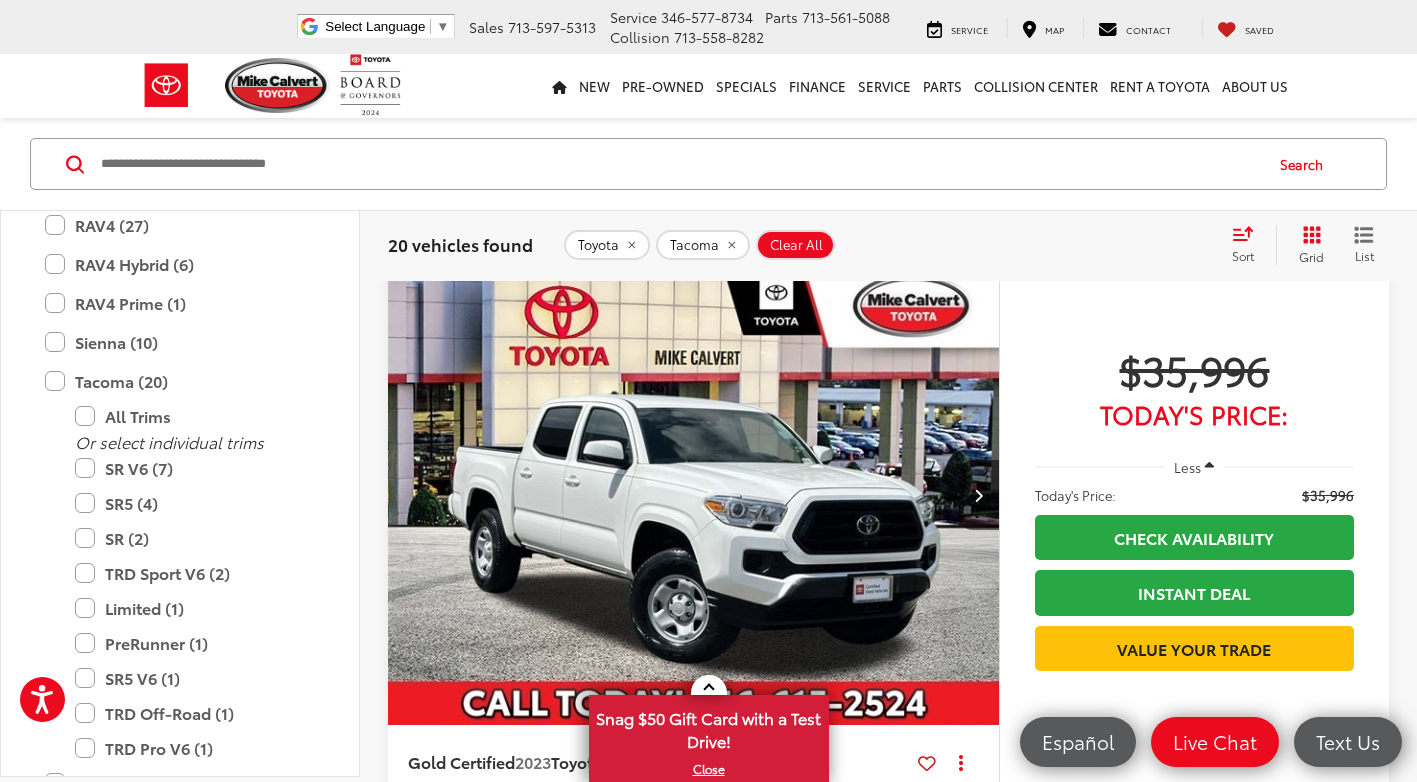 click 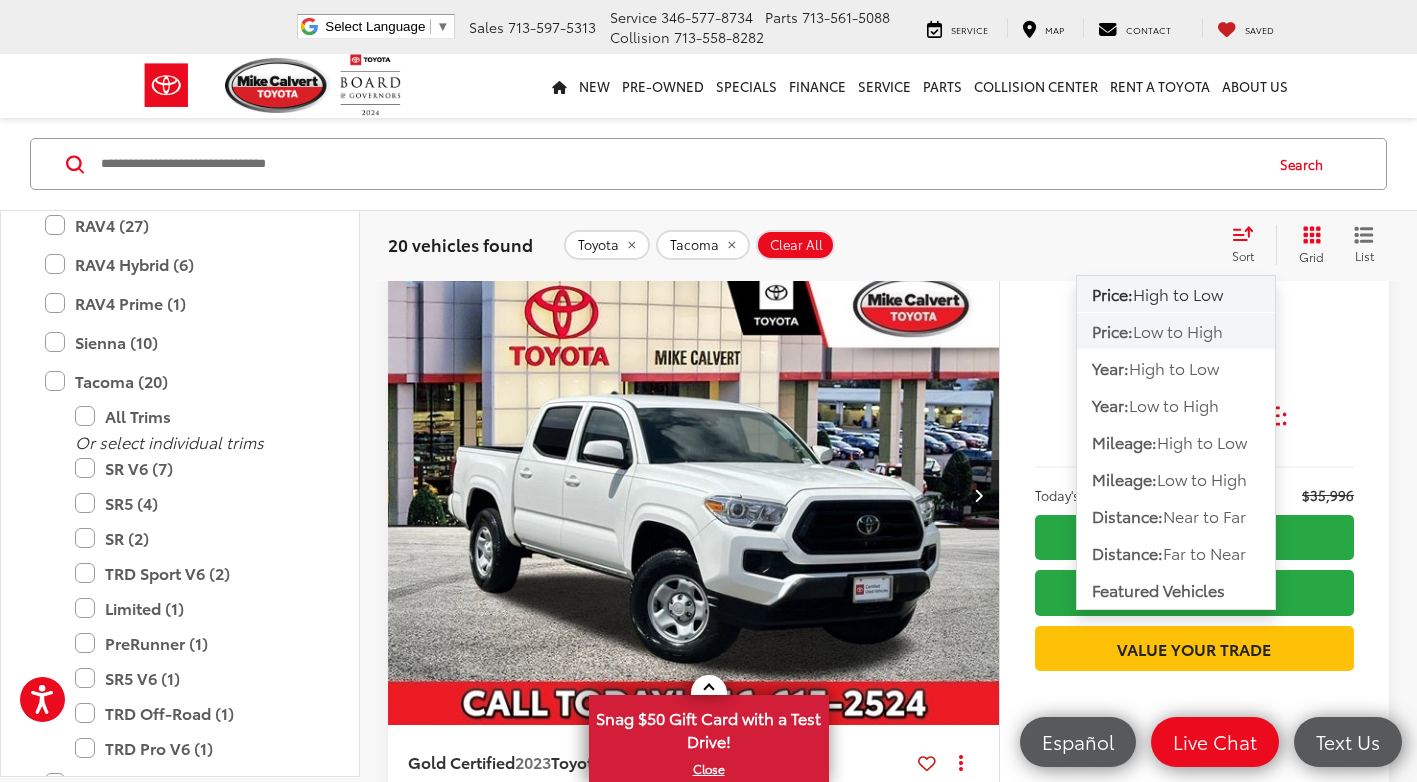 click on "Price:  Low to High" 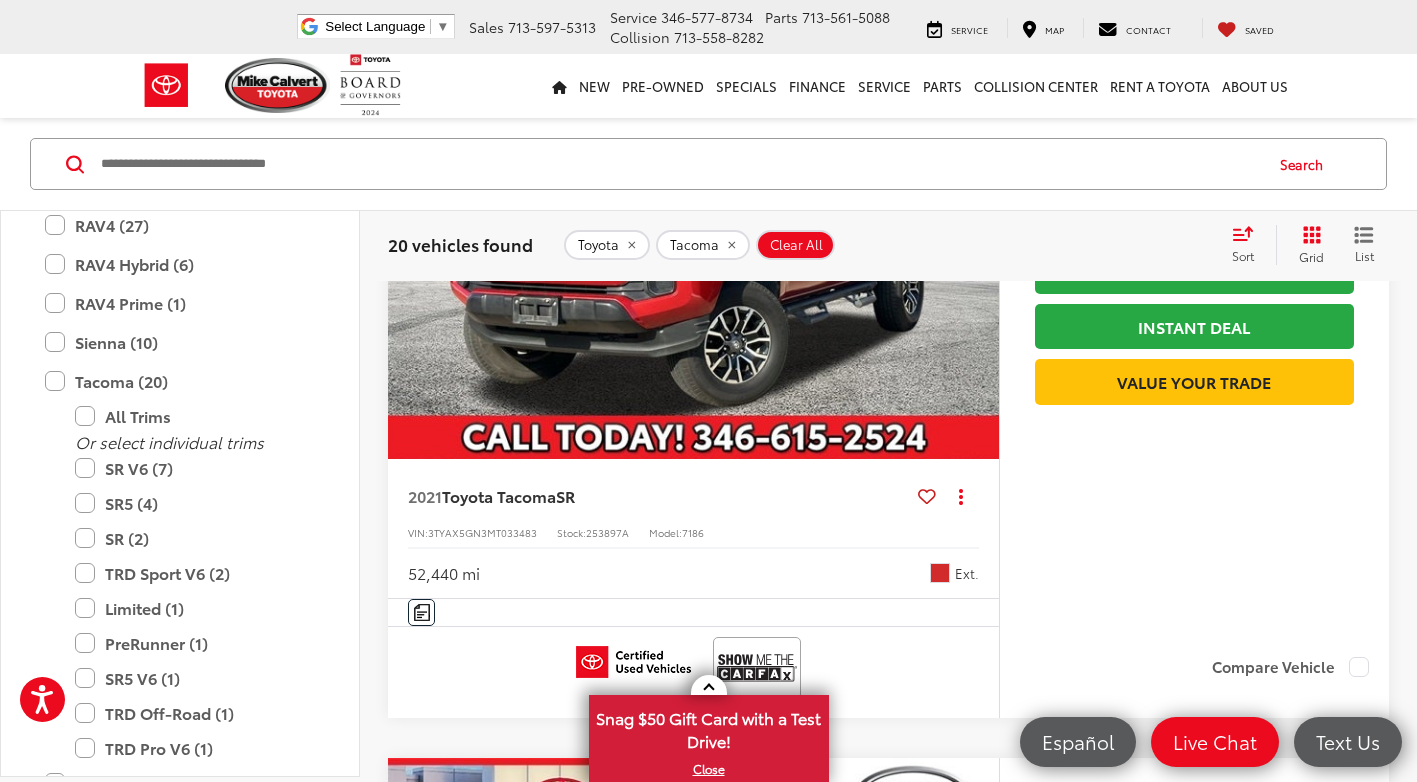 scroll, scrollTop: 1800, scrollLeft: 0, axis: vertical 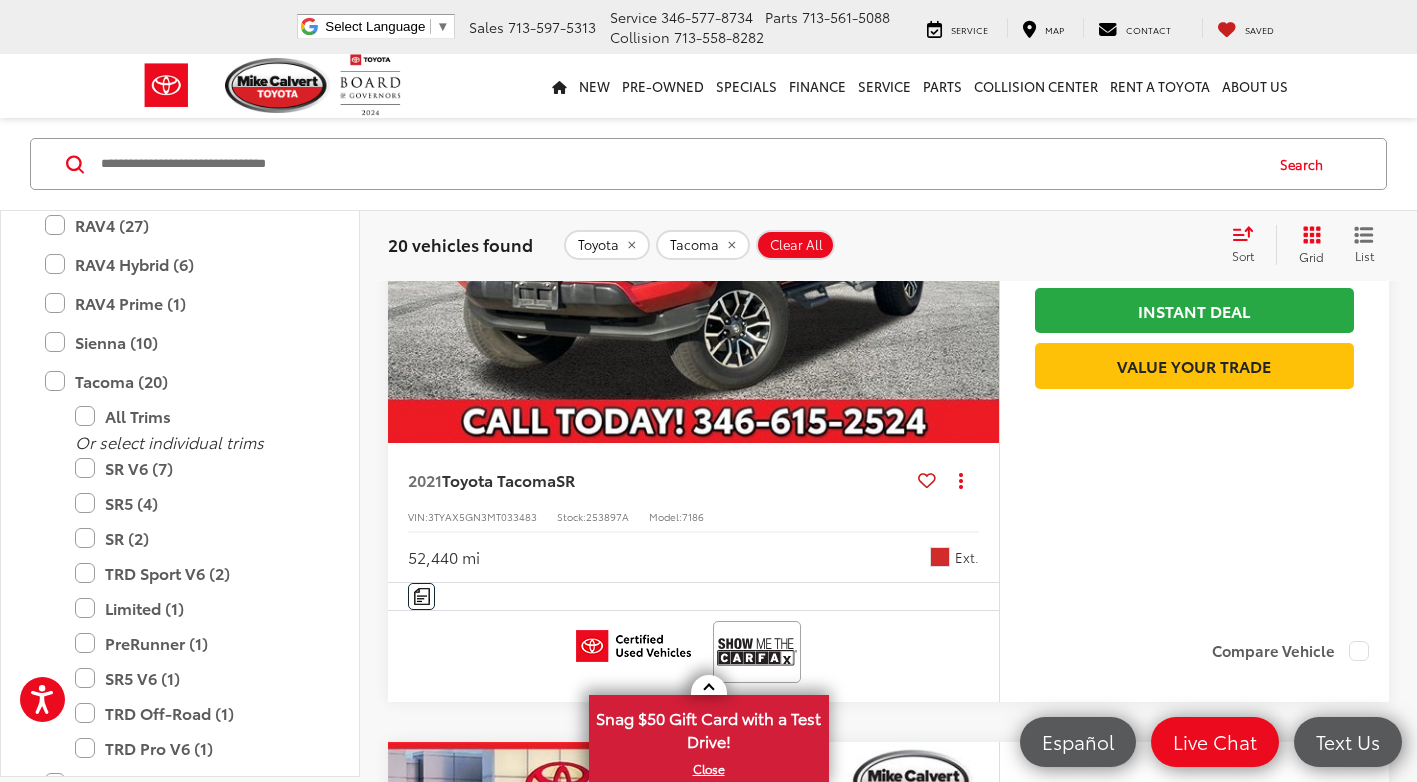 click on "253897A" at bounding box center (607, 516) 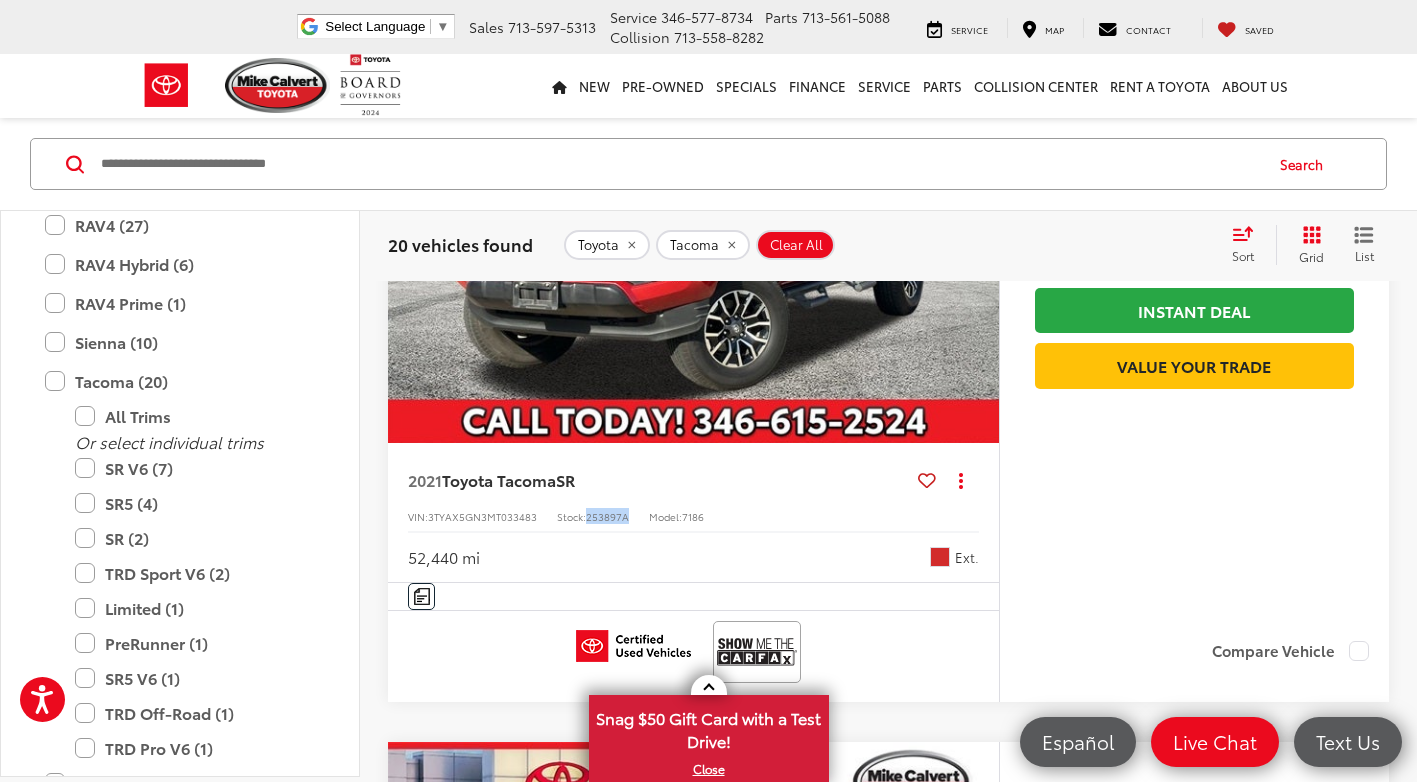 click on "253897A" at bounding box center [607, 516] 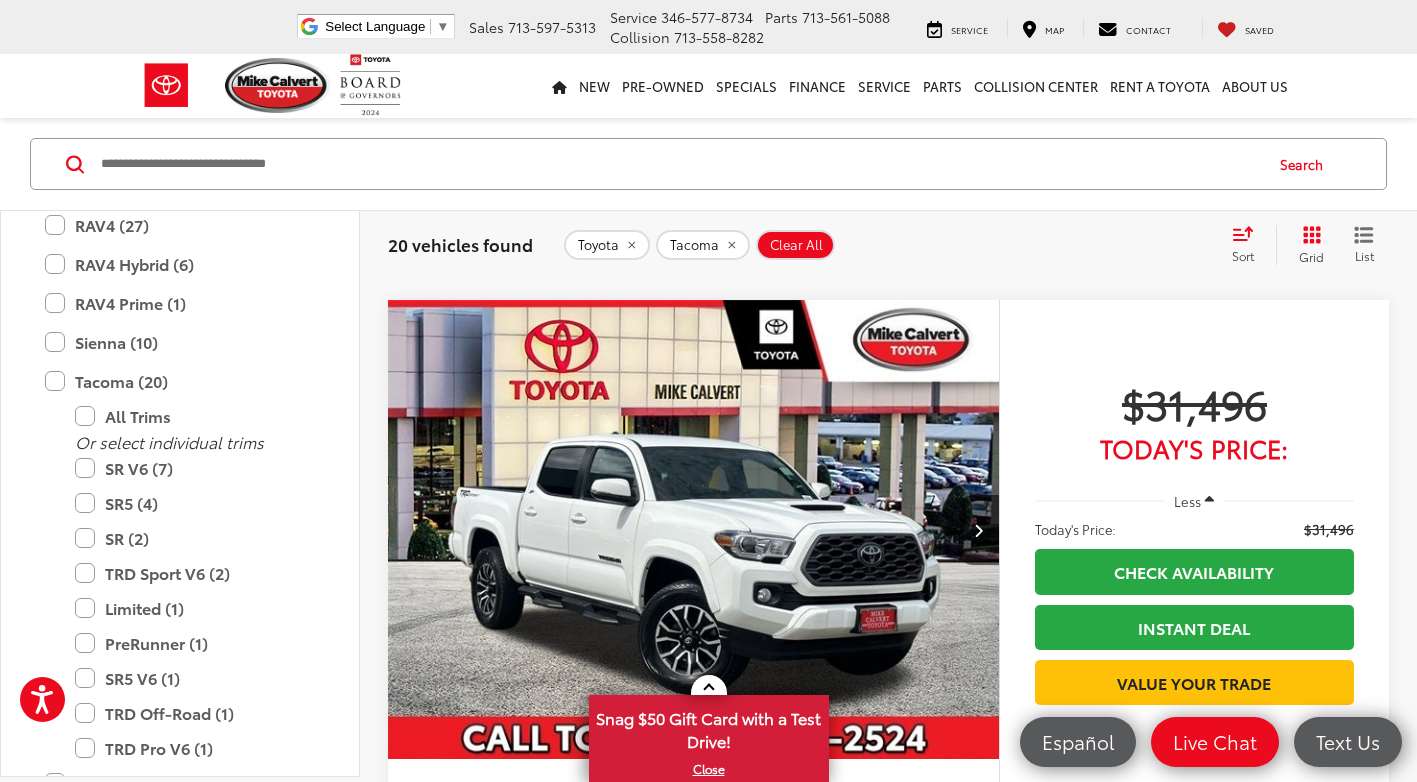 scroll, scrollTop: 2300, scrollLeft: 0, axis: vertical 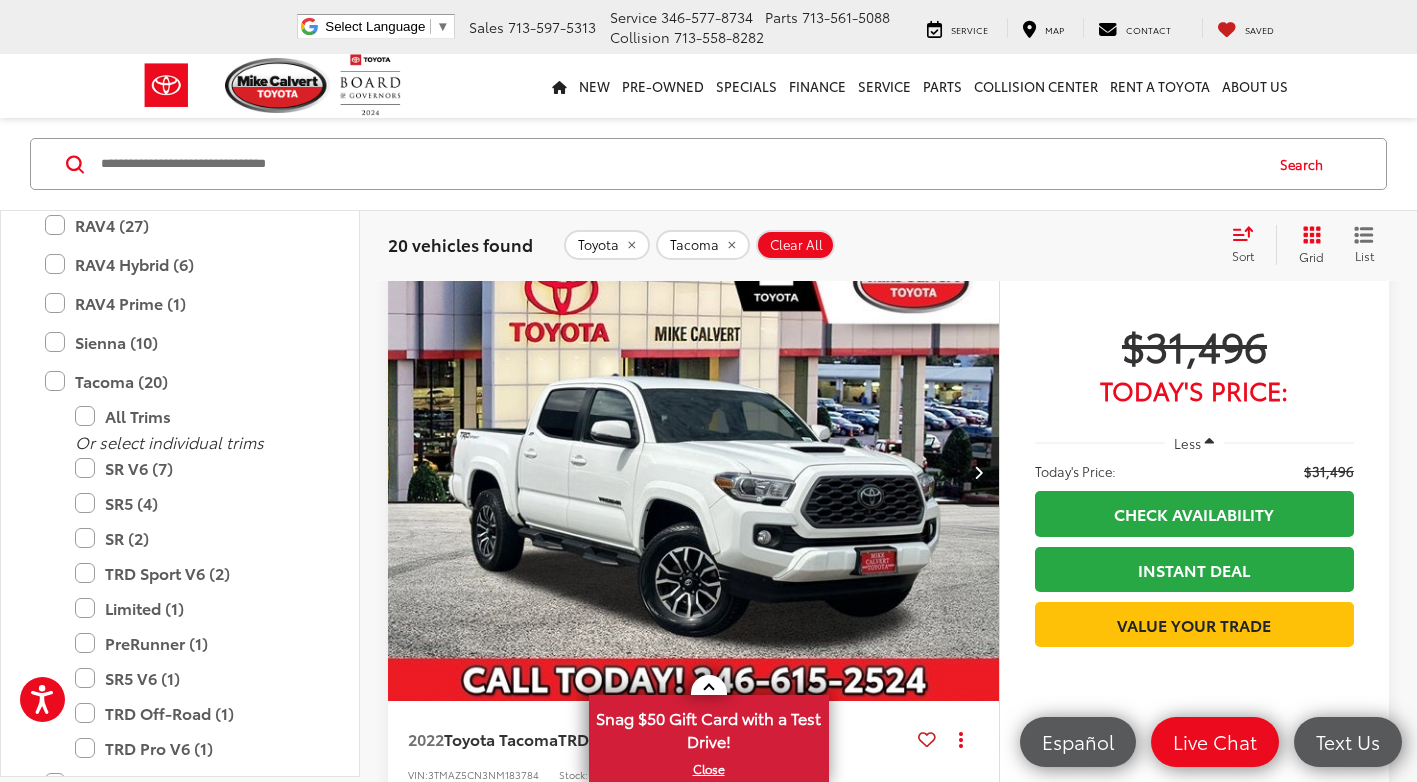 click on "2009  Toyota Tacoma  PreRunner
Copy Link Share Print View Details VIN:  3TMJU62N09M080950 Stock:  253814A Model:  7188 117,717 mi Ext. Int. Features Bluetooth® Keyless Entry Emergency Brake Assist Satellite Radio Cruise Control Disclaimer More Details Comments Dealer Comments Mike Calvert Toyota has been here in Houston for 35 years. Family owned and operated we have again been Nationally Recognized for outstanding Customer Service, Sales and Service. From the moment you contact us, you'll know our commitment to Customer Service is second to none. We strive to make your experience with Mike Calvert Toyota a good one - for the life of your vehicle. Whether you need to Purchase, Finance, or Service a New or Pre-Owned car, you've come to the right place. It will be a pleasure to serve you. Awards:   * 2009 KBB.com Best Resale Value Awards   * 2009 KBB.com Brand Image Awards Reviews: CARFAX One-Owner. More...   Track Price
$14,994" at bounding box center [888, 2577] 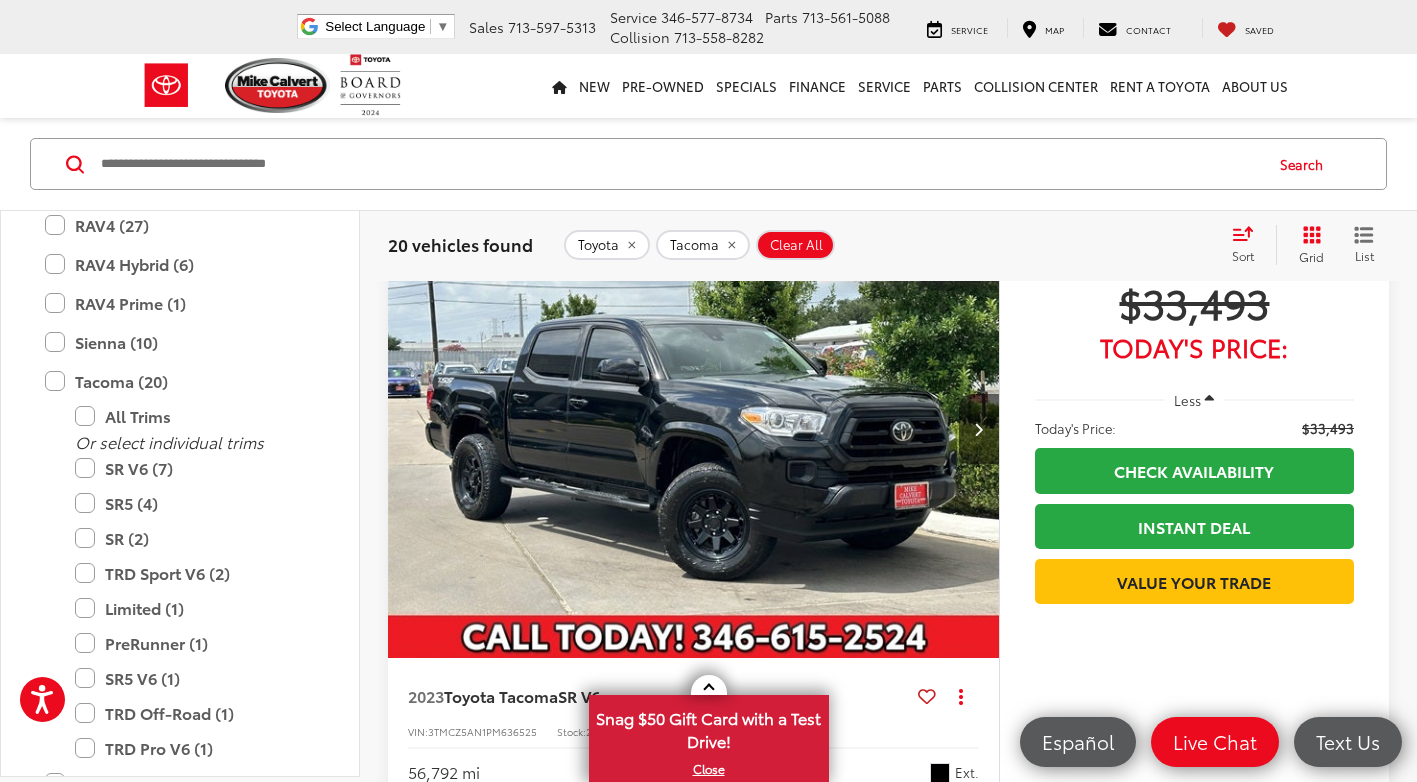 scroll, scrollTop: 3100, scrollLeft: 0, axis: vertical 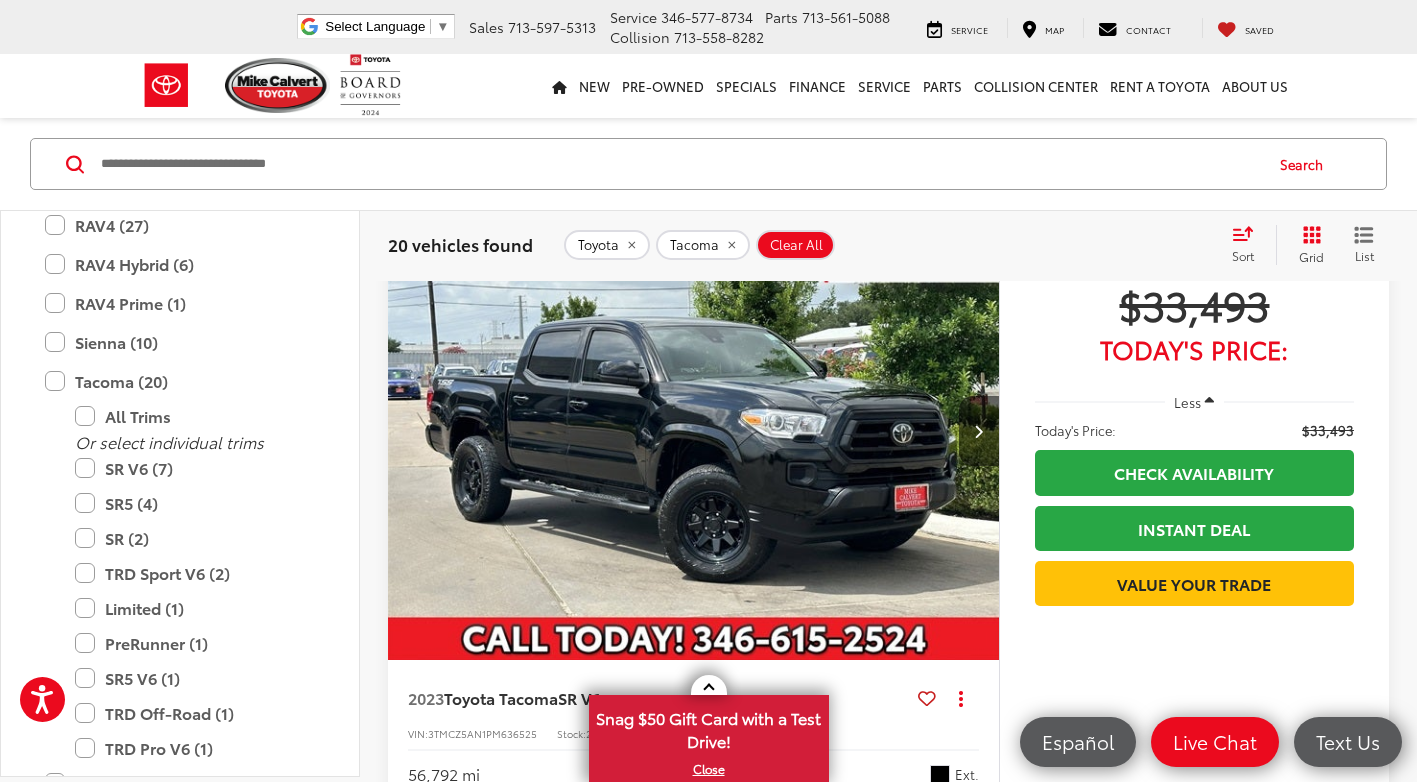 click at bounding box center [694, 431] 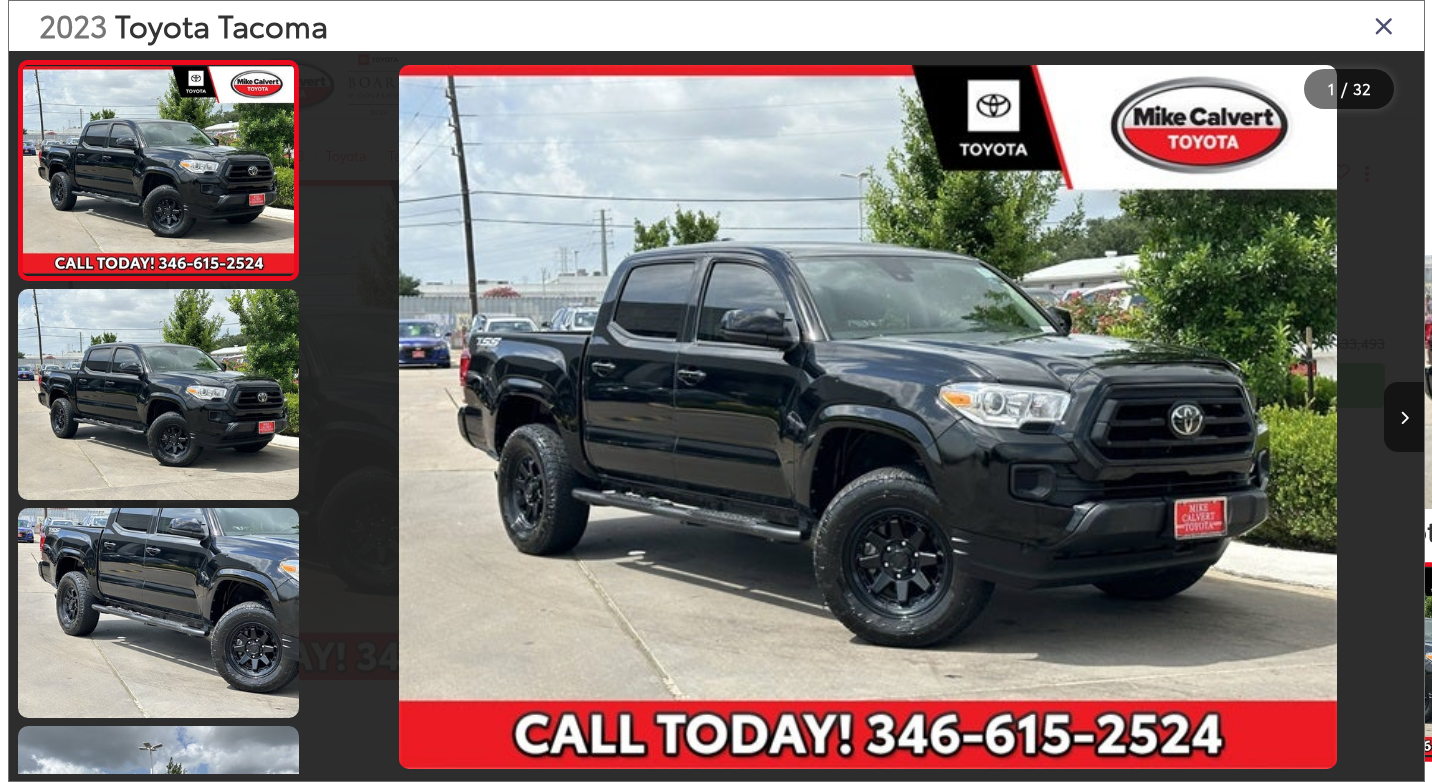 scroll, scrollTop: 0, scrollLeft: 0, axis: both 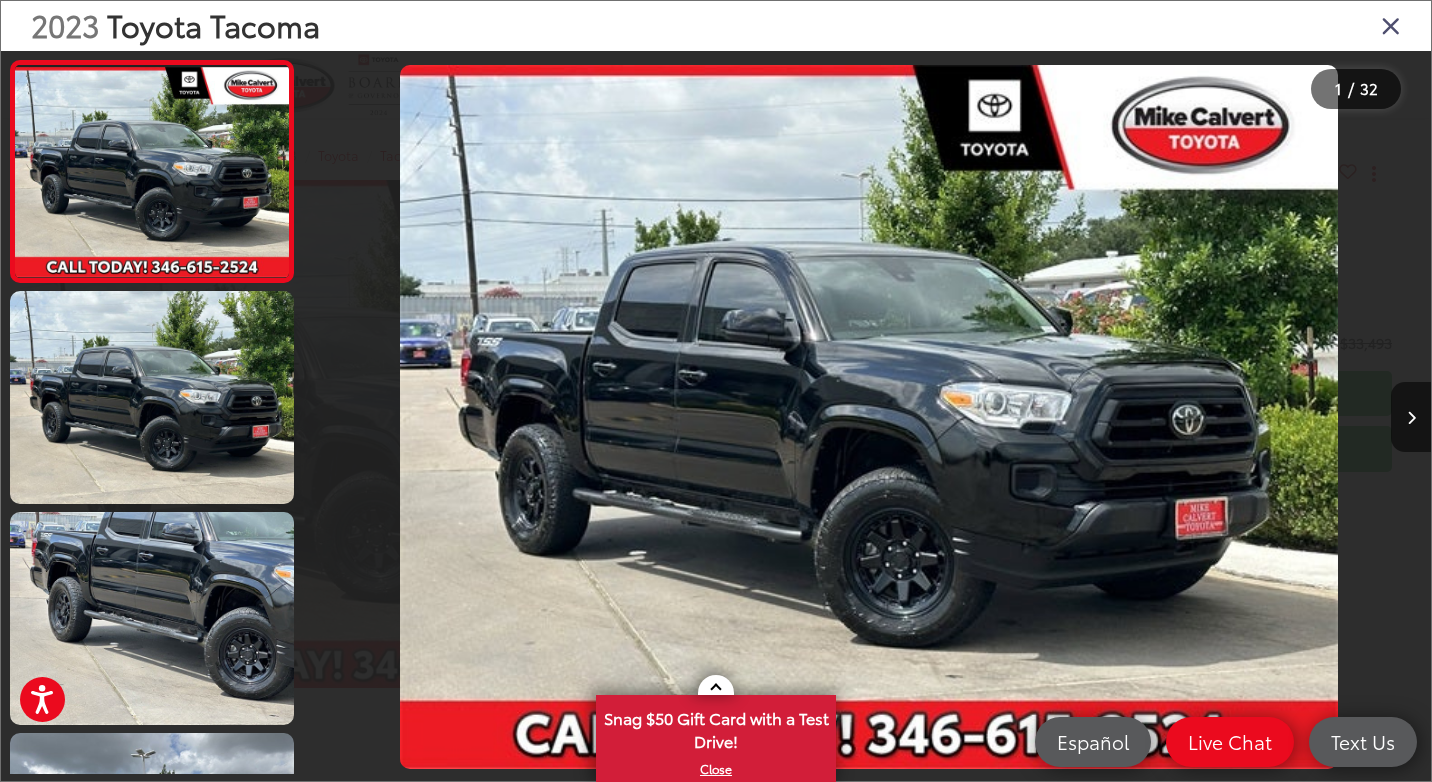 click at bounding box center (1391, 25) 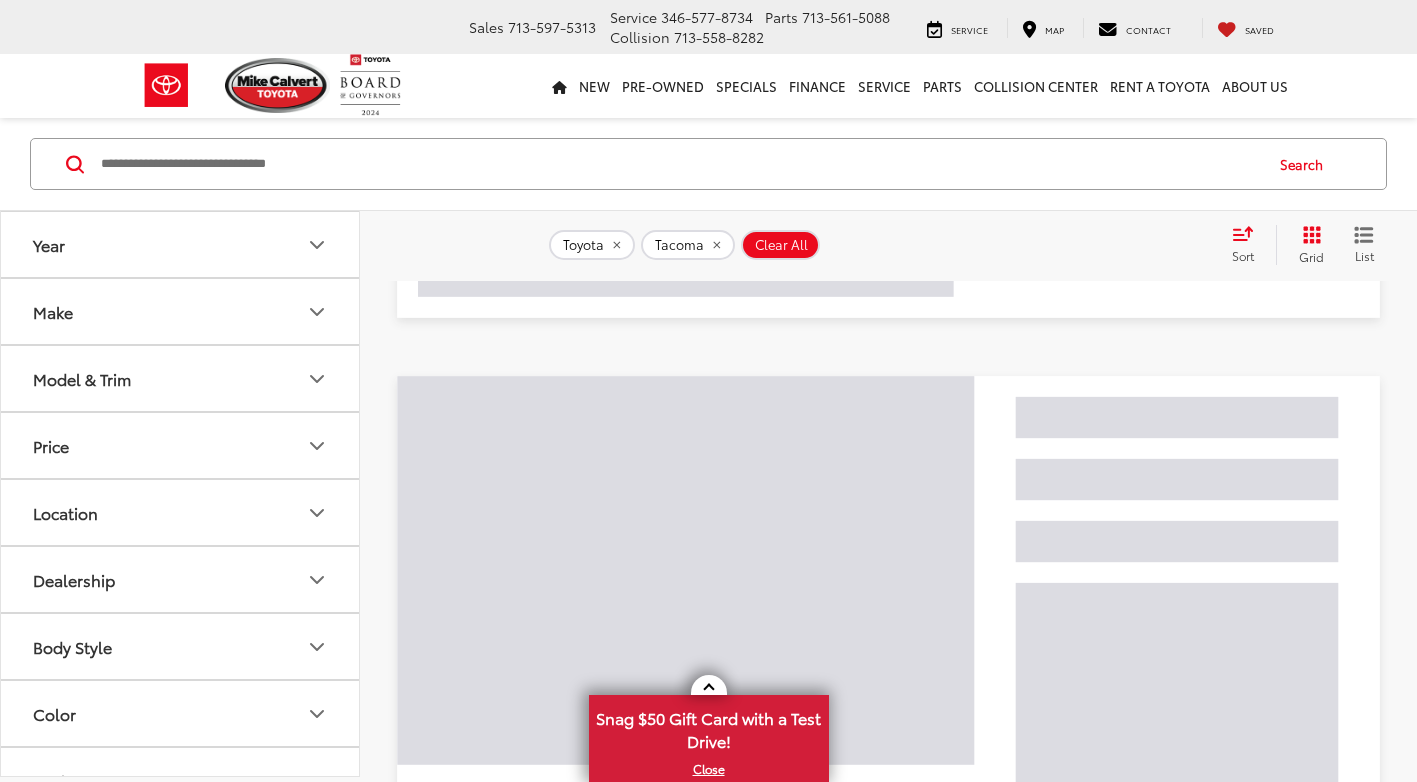 scroll, scrollTop: 0, scrollLeft: 0, axis: both 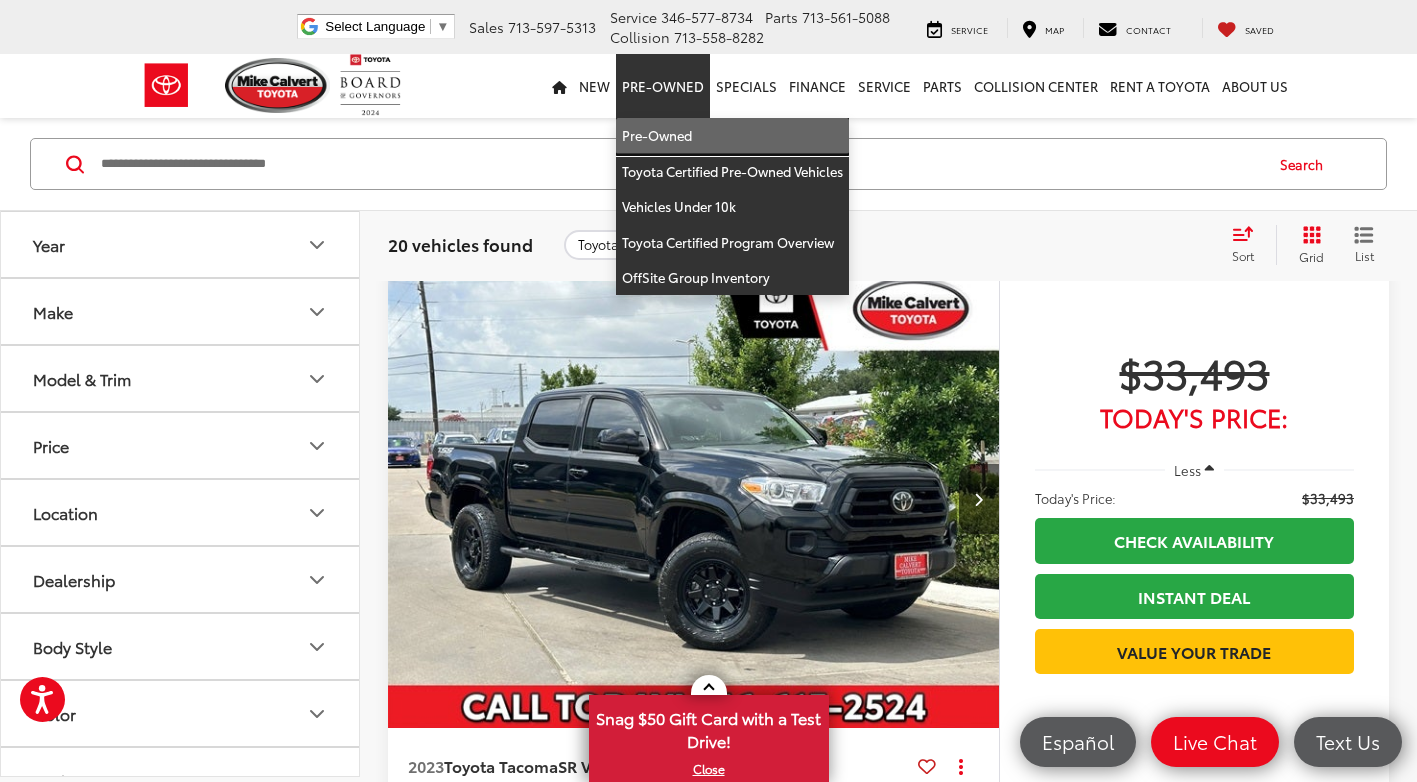 click on "Pre-Owned" at bounding box center (732, 136) 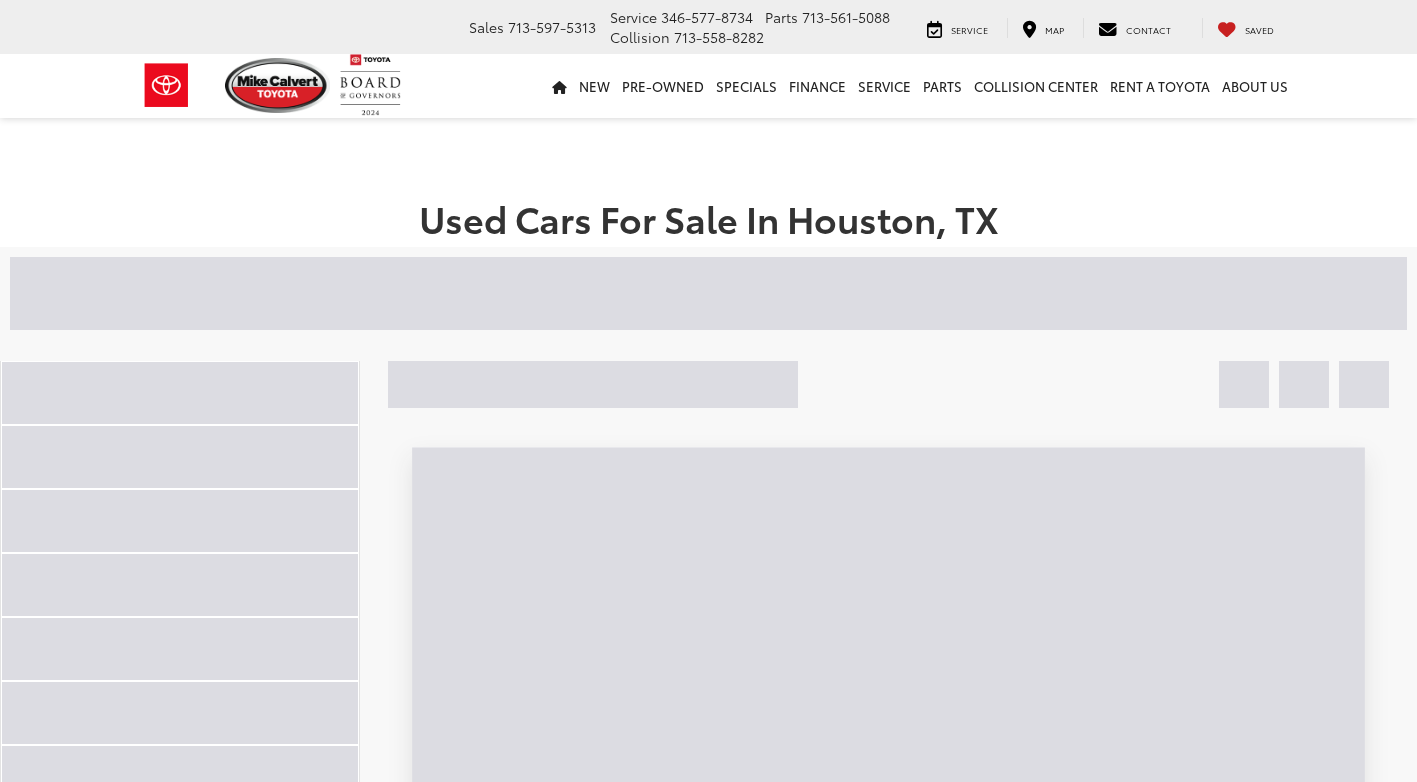 scroll, scrollTop: 0, scrollLeft: 0, axis: both 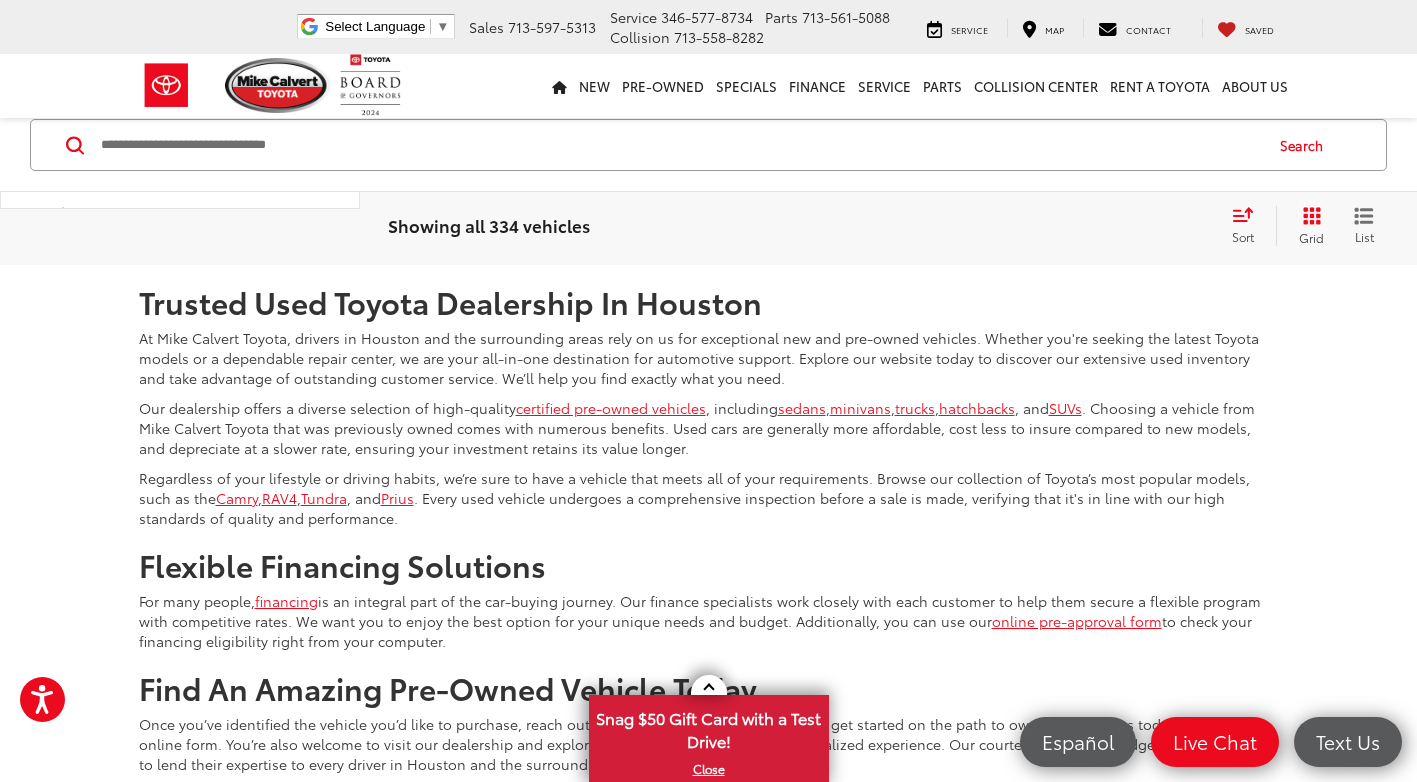 click on "2" at bounding box center [1031, 206] 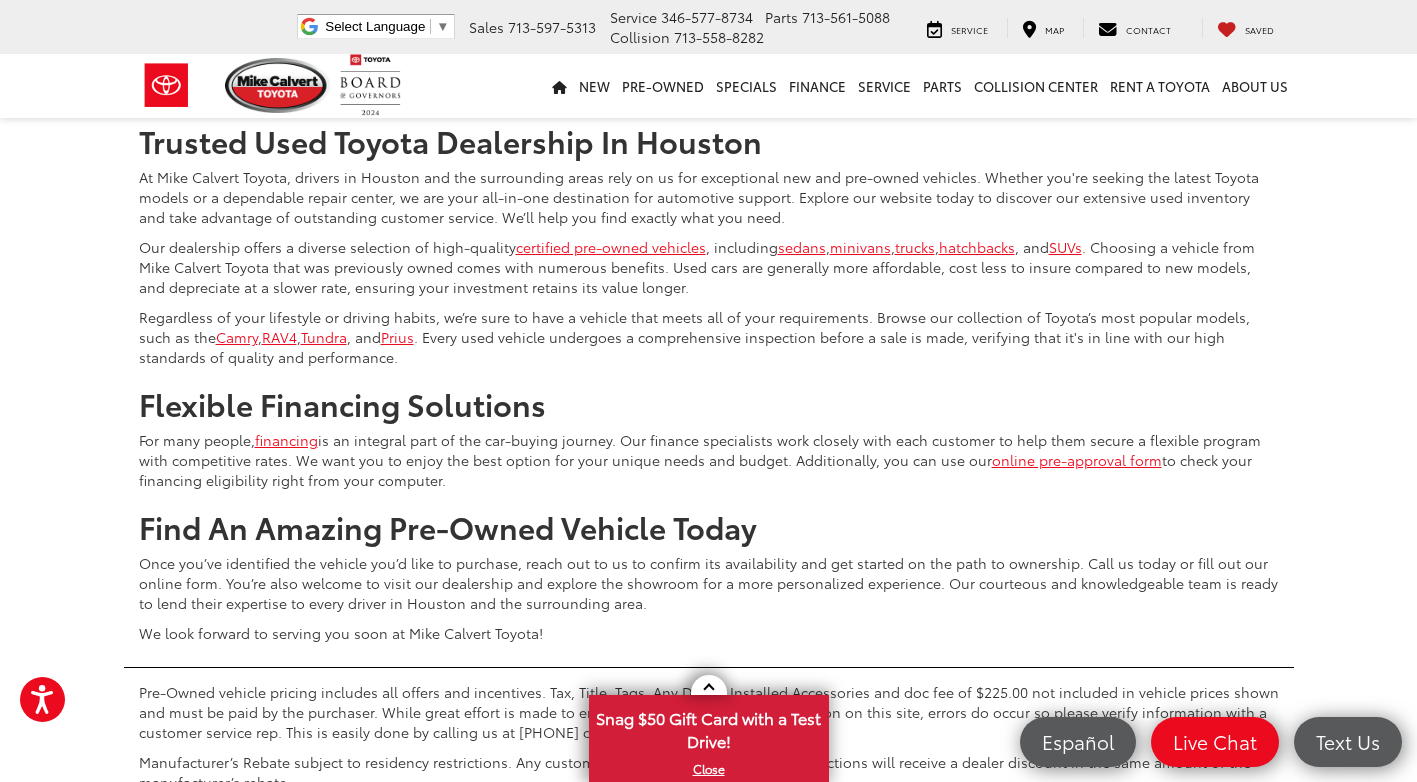 scroll, scrollTop: 8917, scrollLeft: 0, axis: vertical 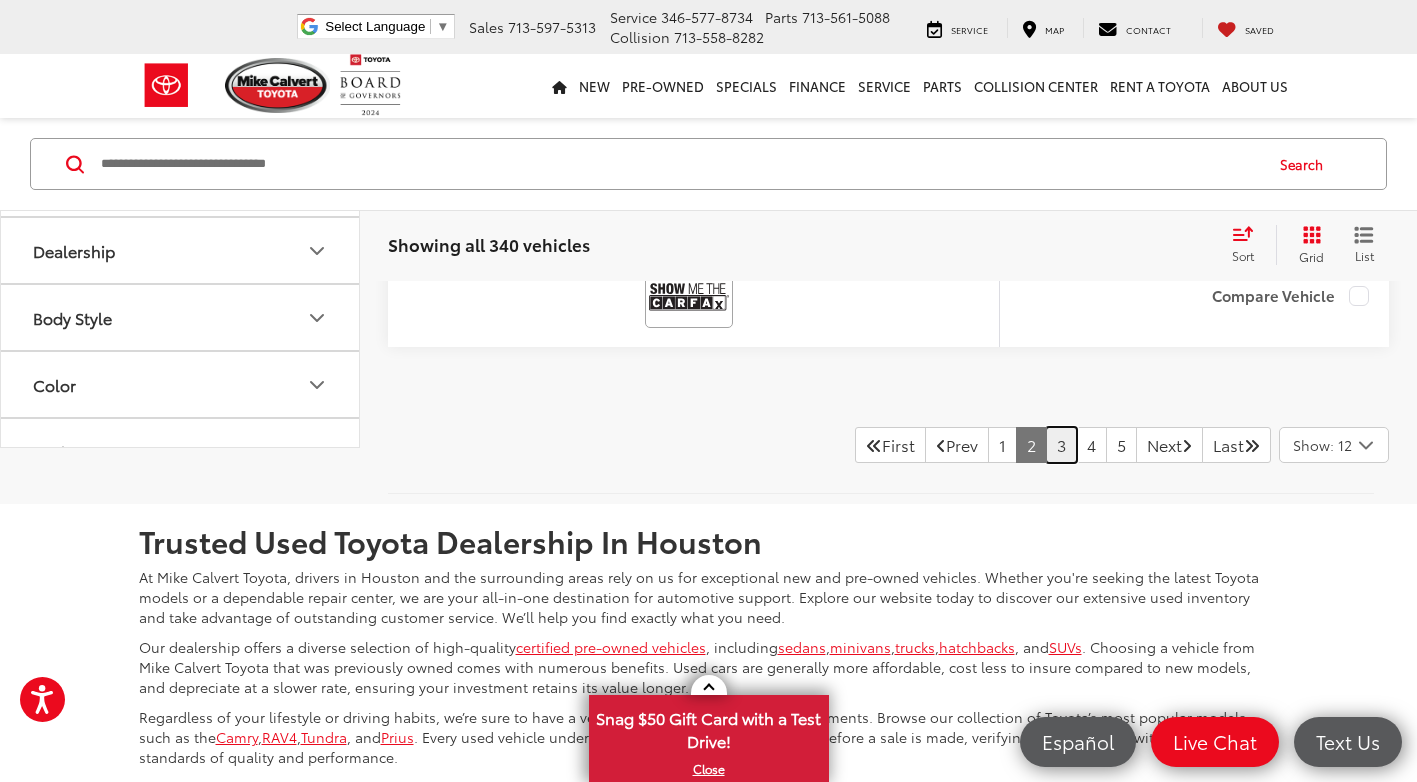 click on "3" at bounding box center [1061, 445] 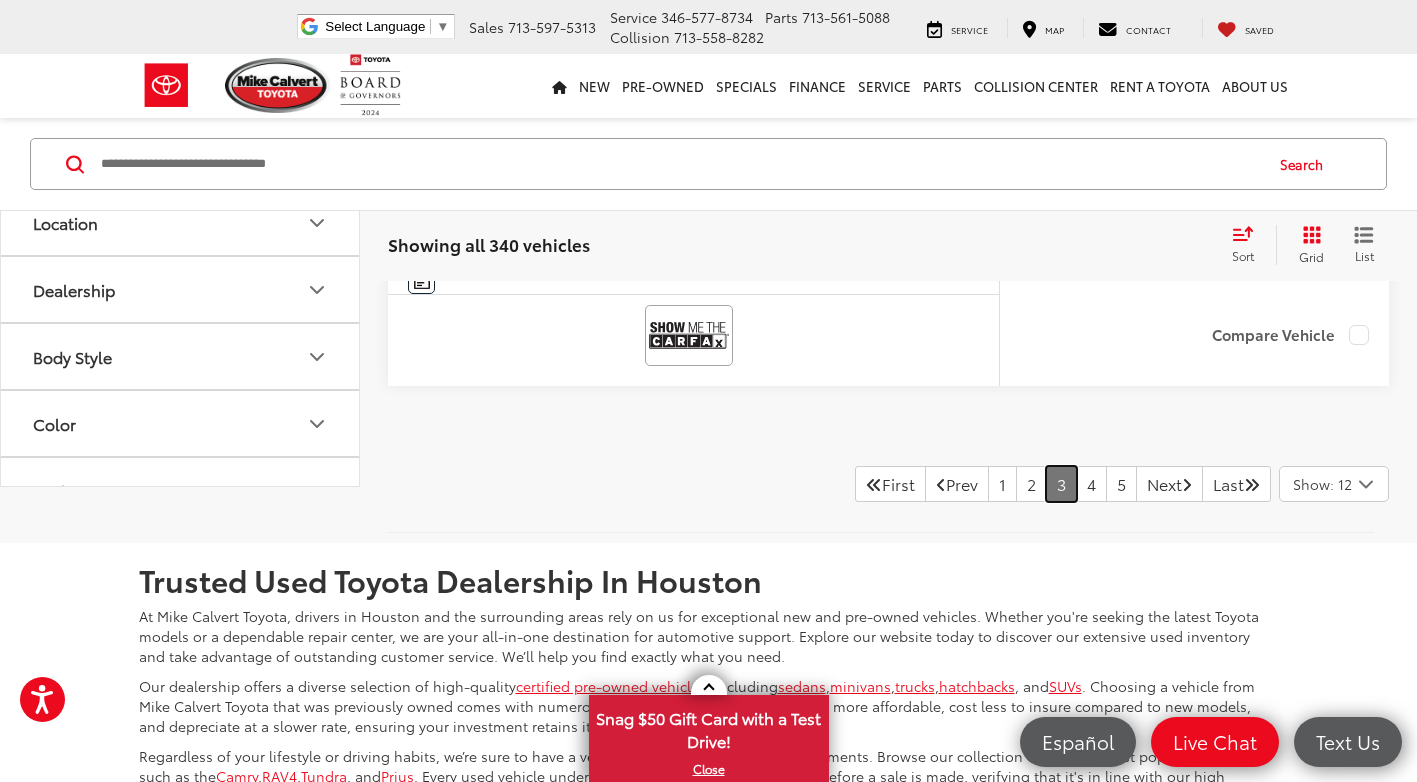 scroll, scrollTop: 9200, scrollLeft: 0, axis: vertical 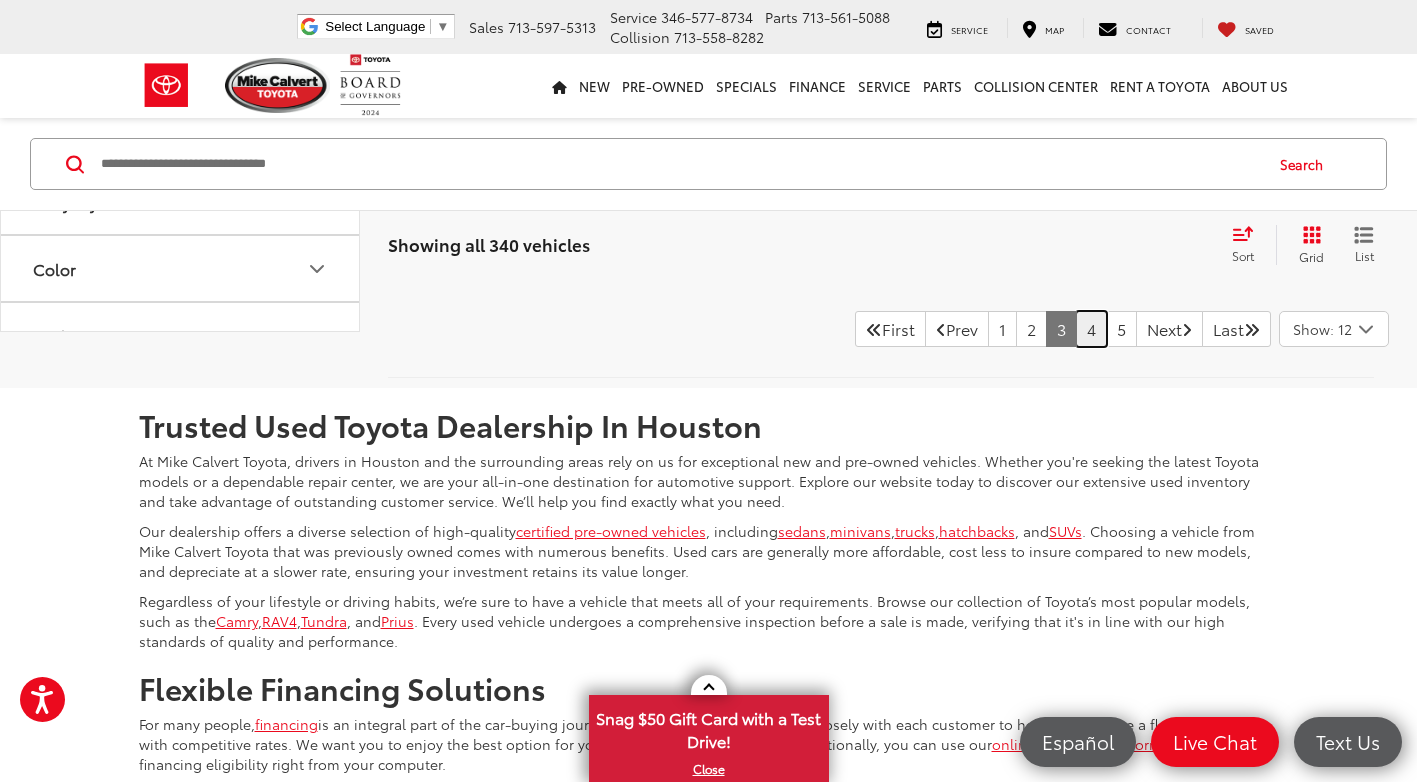 click on "4" at bounding box center (1091, 329) 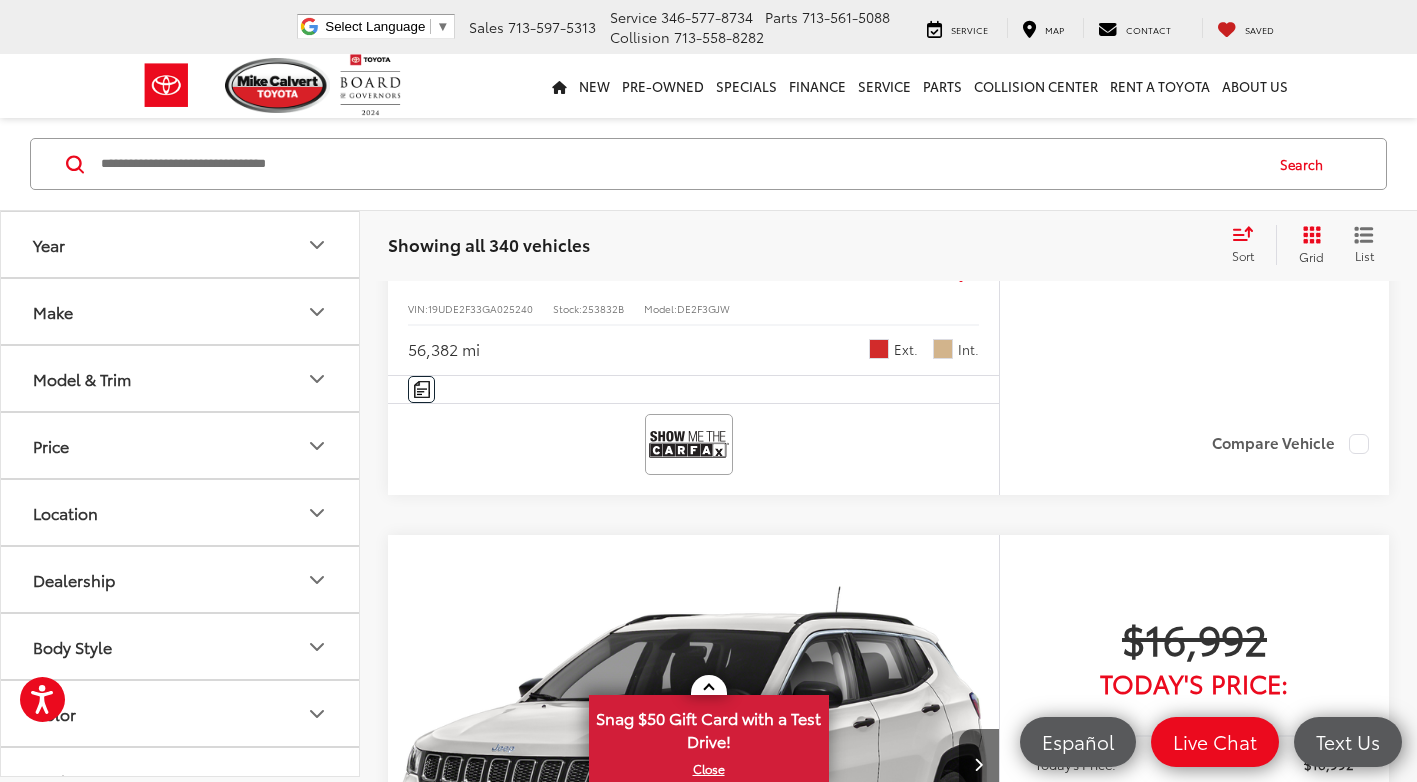 scroll, scrollTop: 4729, scrollLeft: 0, axis: vertical 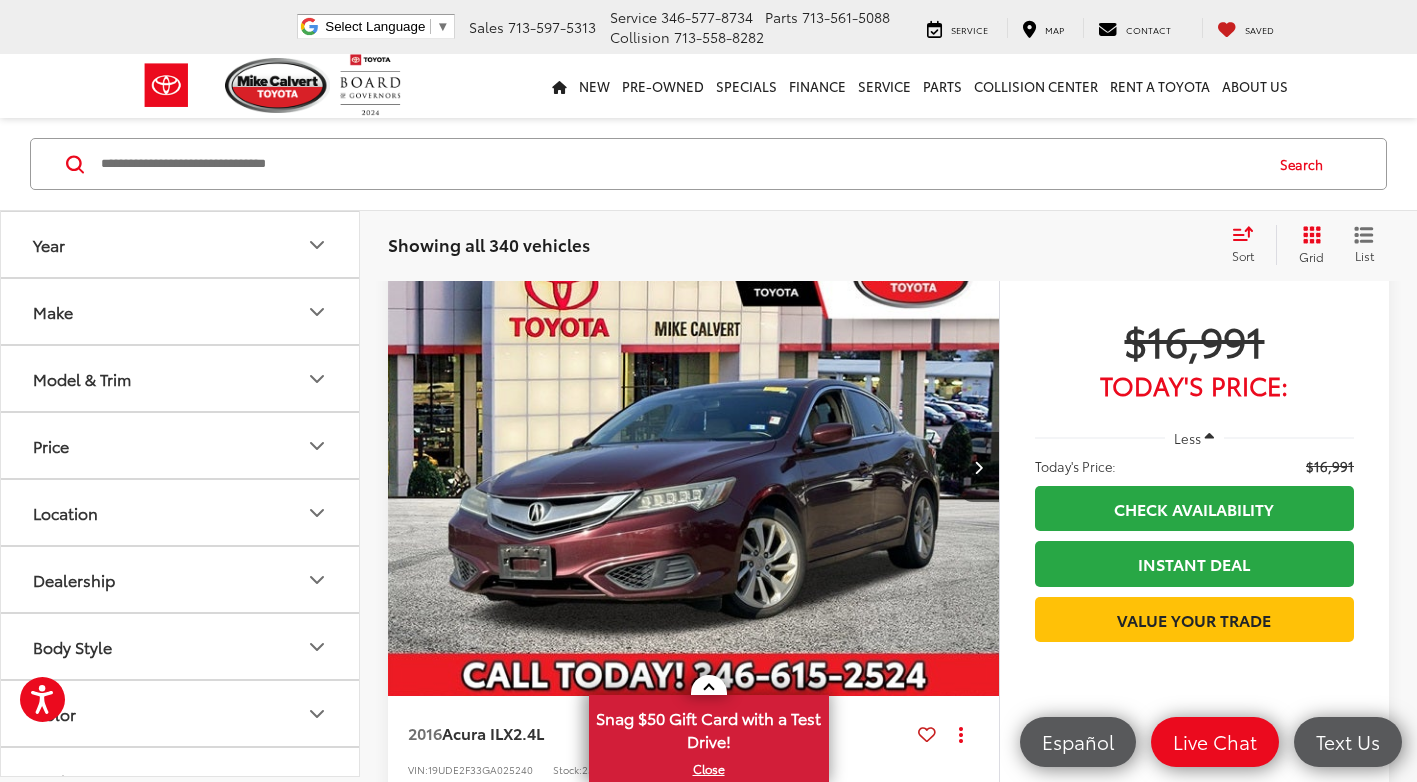 click at bounding box center (694, 467) 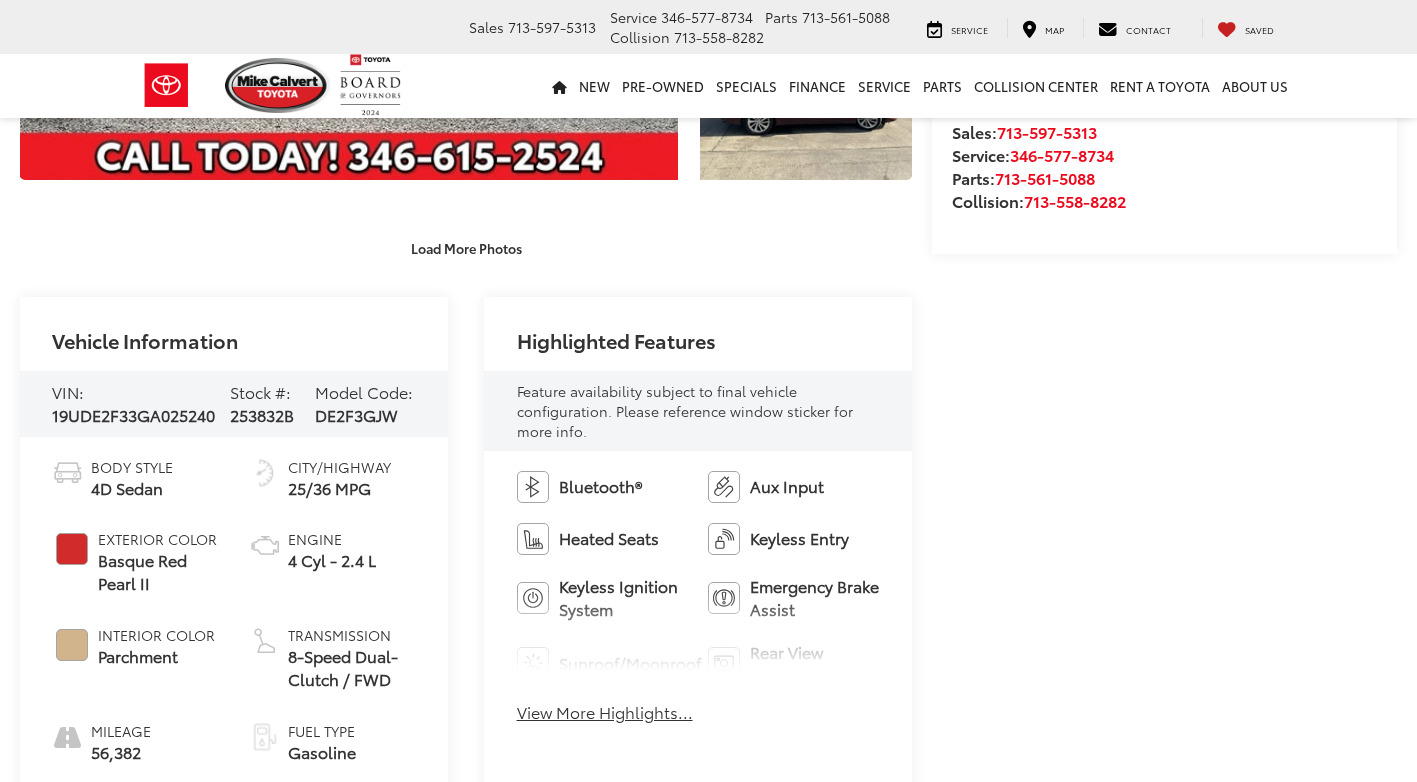 scroll, scrollTop: 500, scrollLeft: 0, axis: vertical 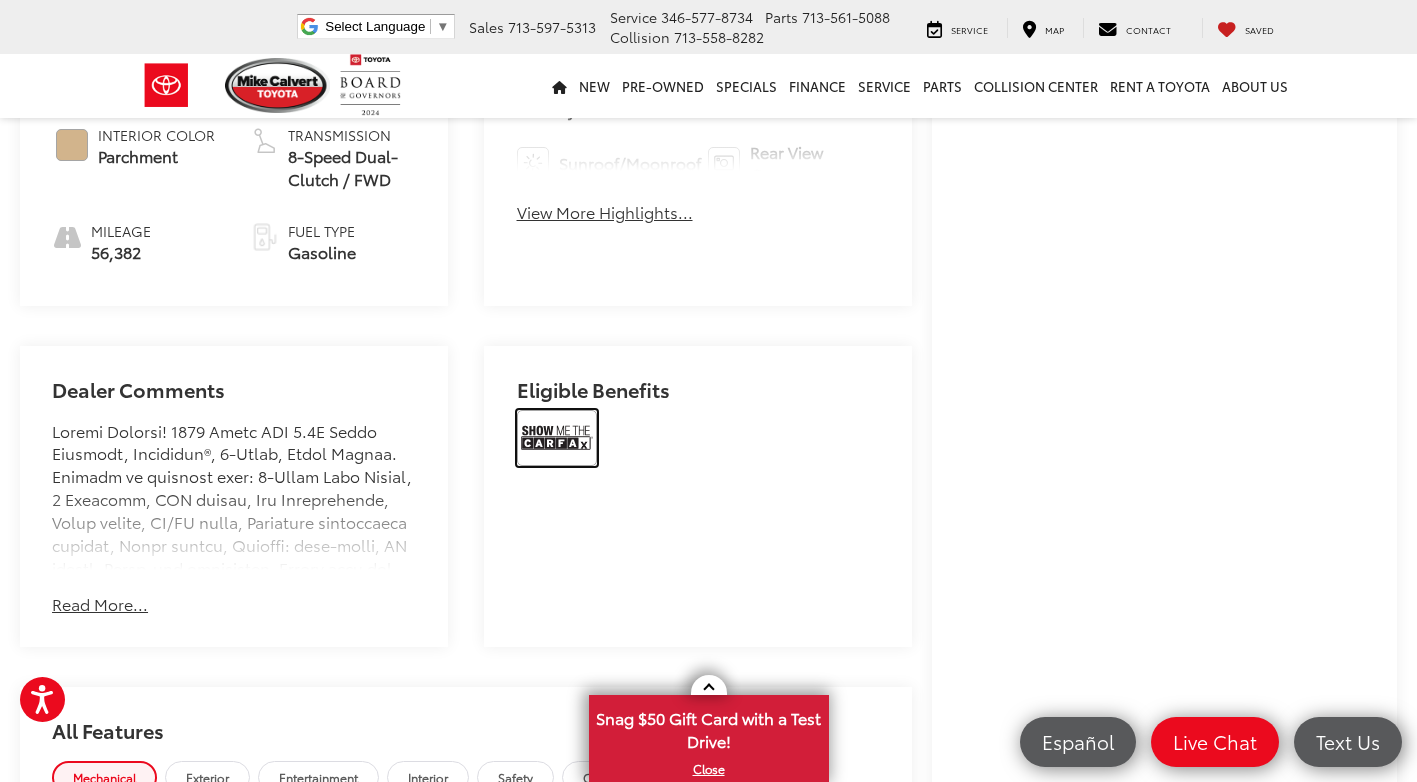 click at bounding box center [557, 438] 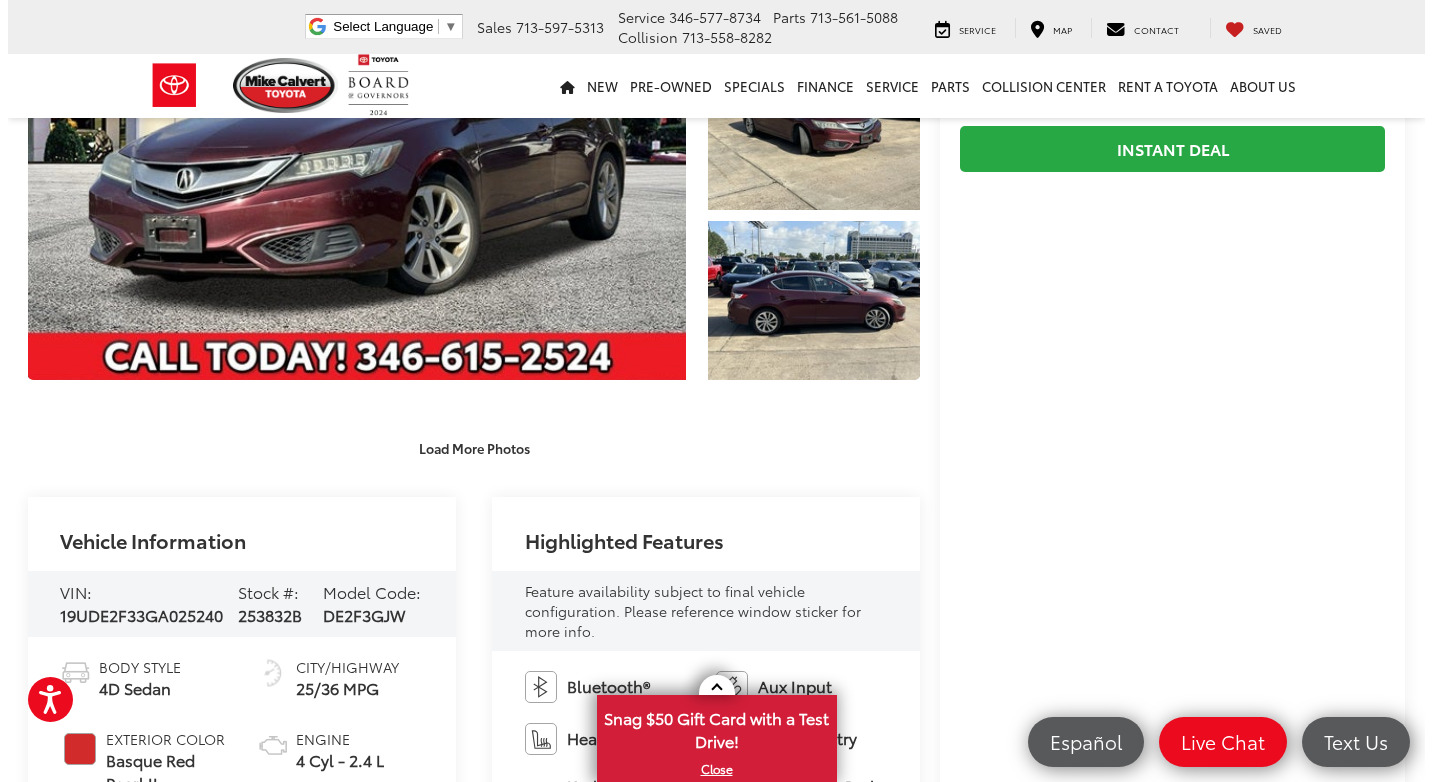 scroll, scrollTop: 0, scrollLeft: 0, axis: both 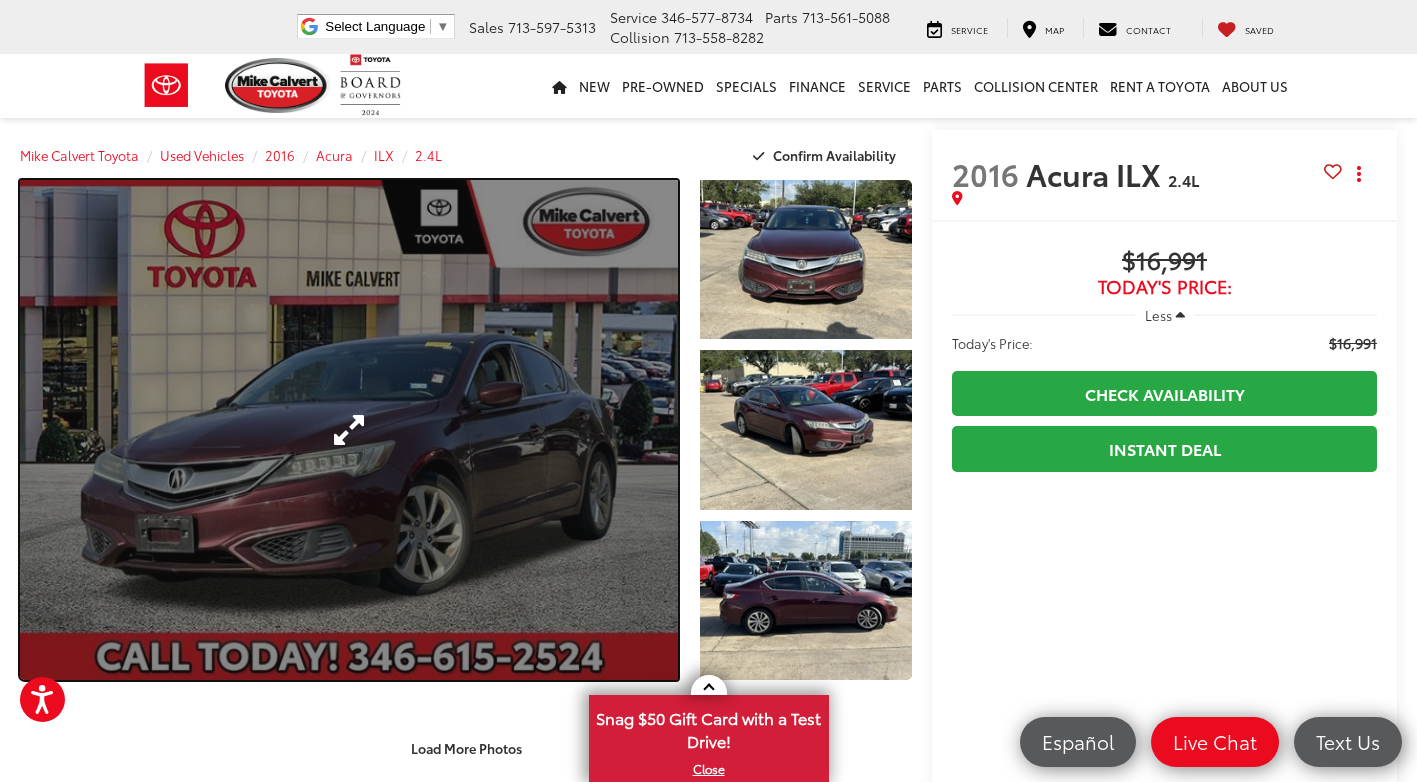 click at bounding box center (349, 430) 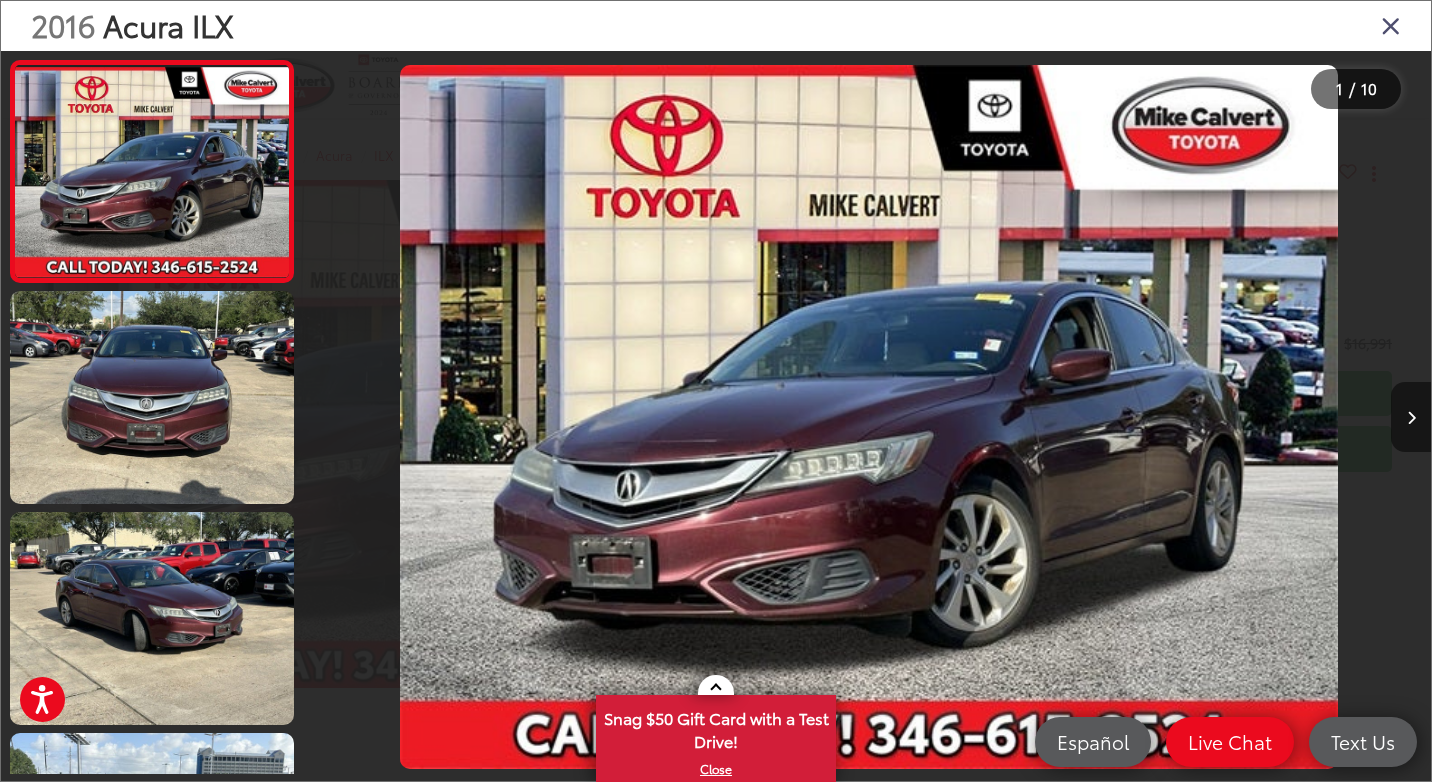 click at bounding box center (1411, 417) 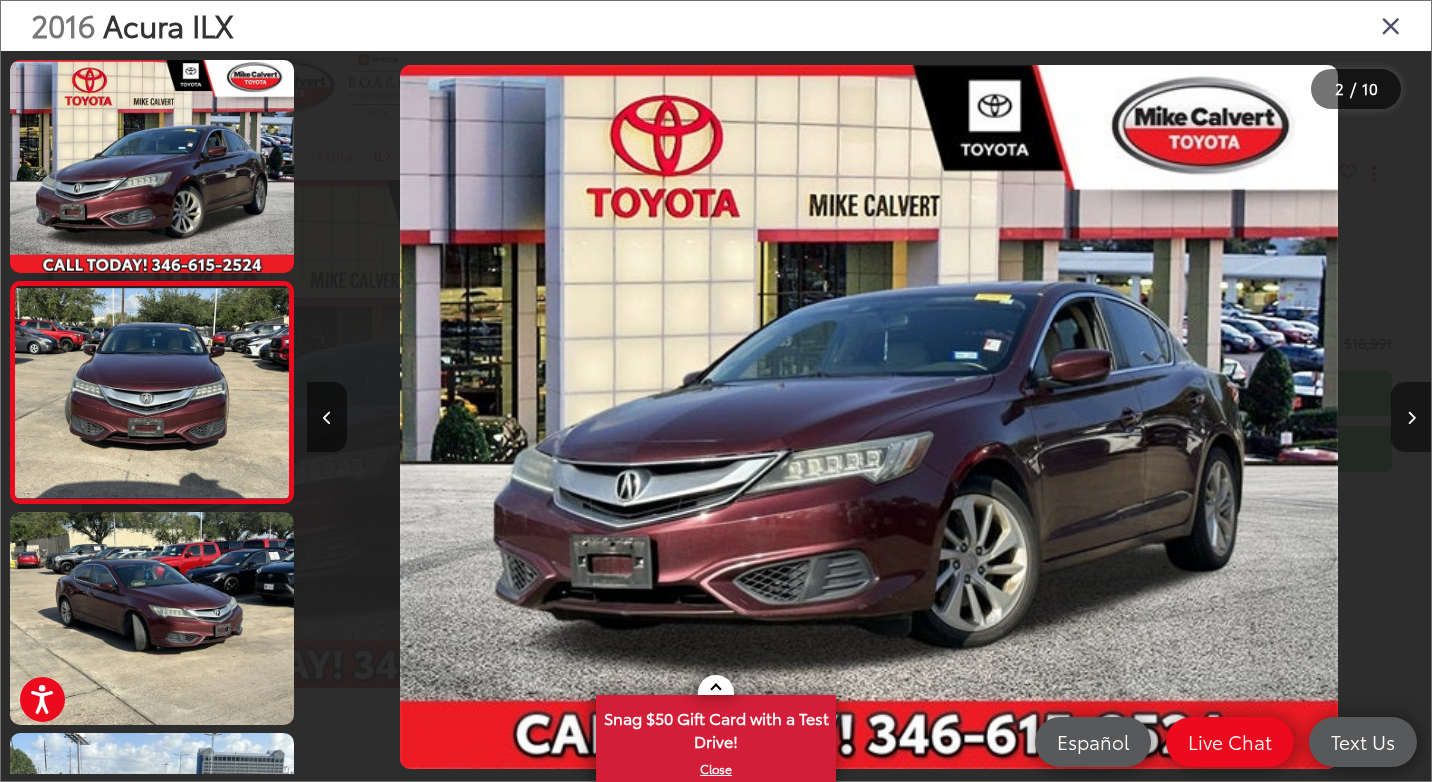 scroll, scrollTop: 0, scrollLeft: 101, axis: horizontal 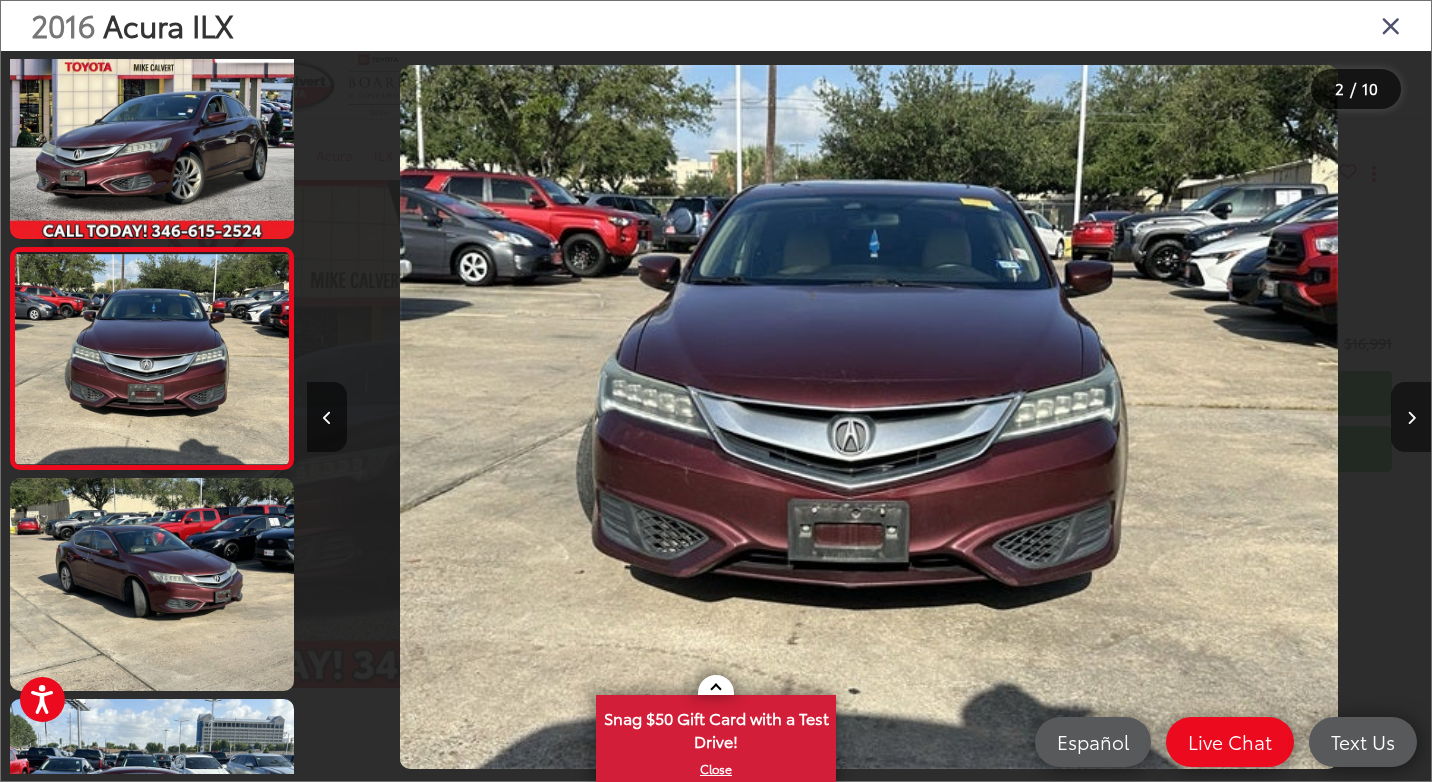 click at bounding box center [1411, 417] 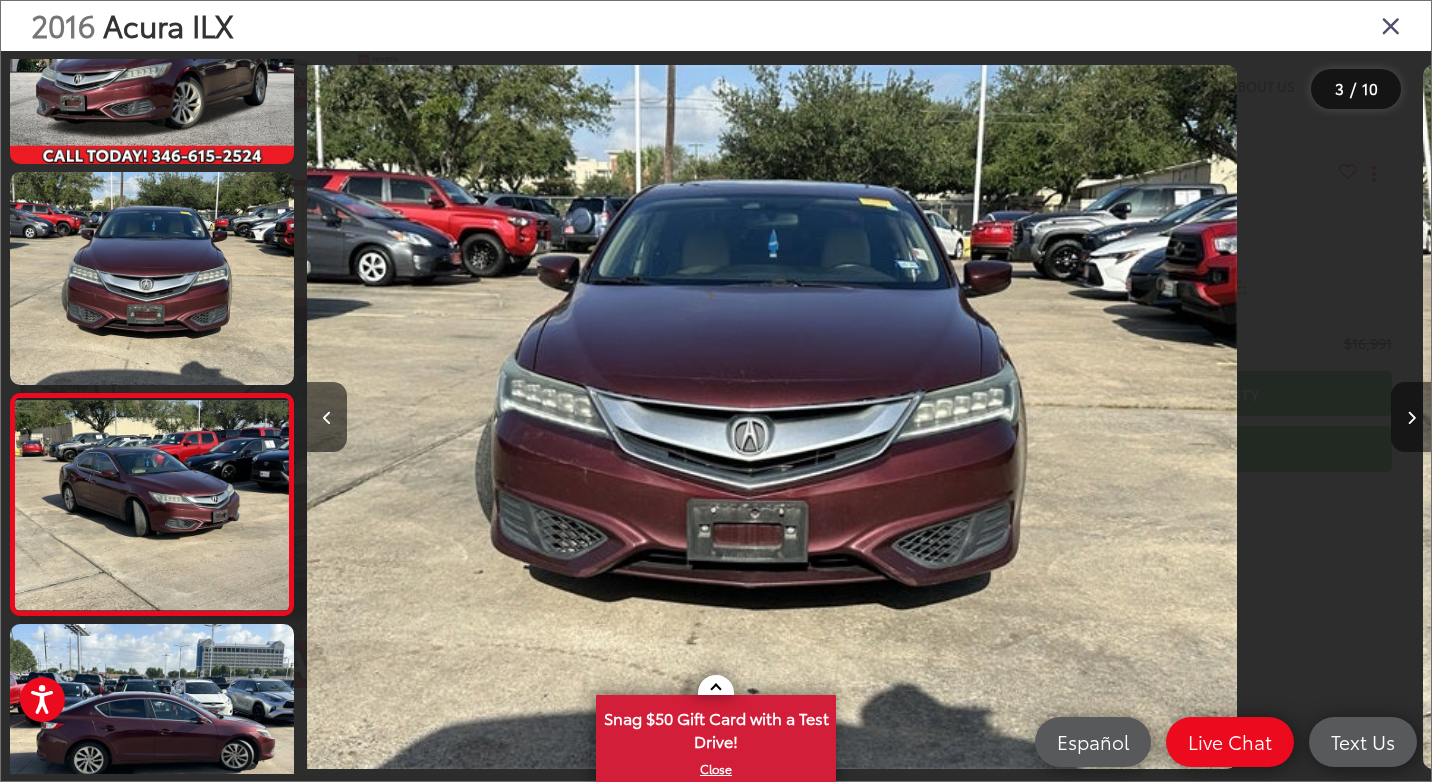 scroll, scrollTop: 255, scrollLeft: 0, axis: vertical 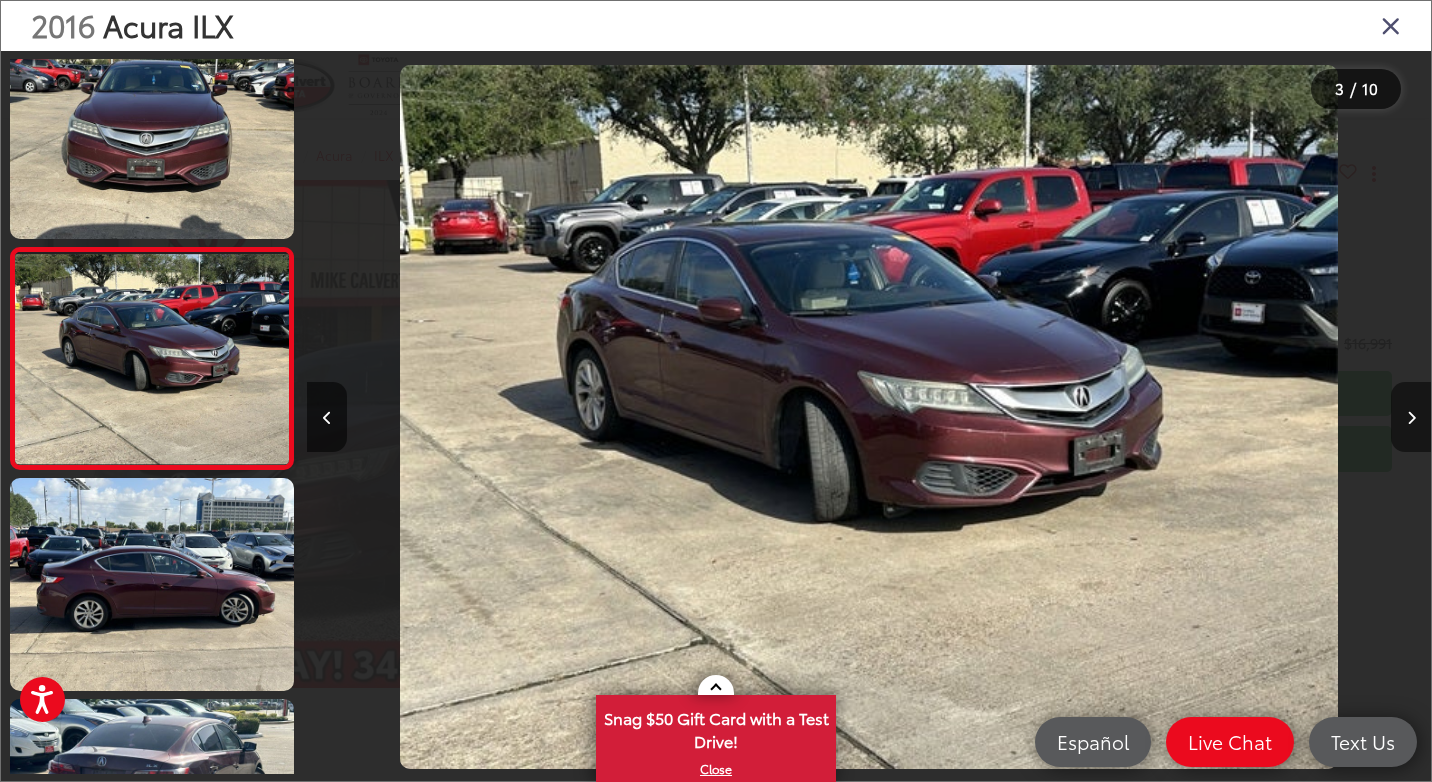 click at bounding box center [1411, 417] 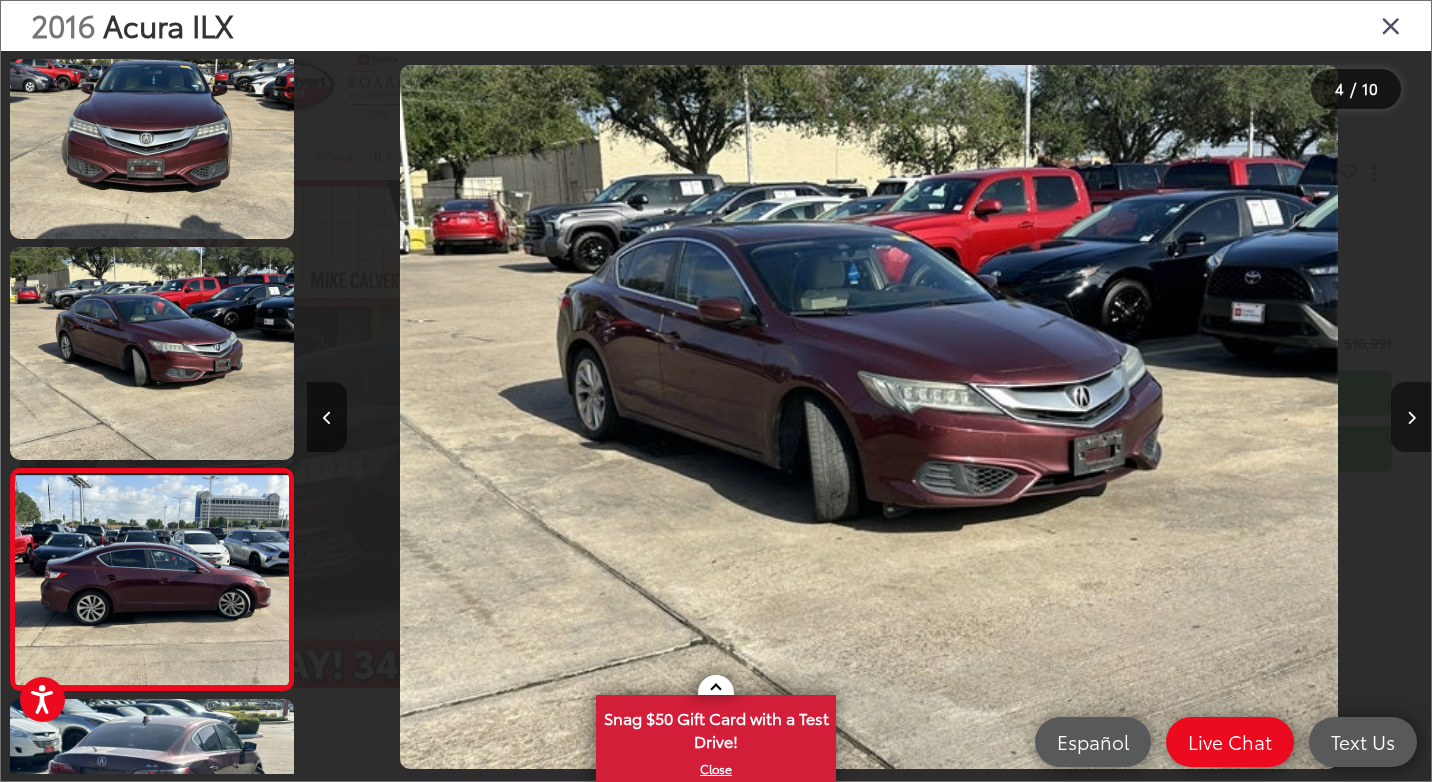 scroll, scrollTop: 0, scrollLeft: 2349, axis: horizontal 